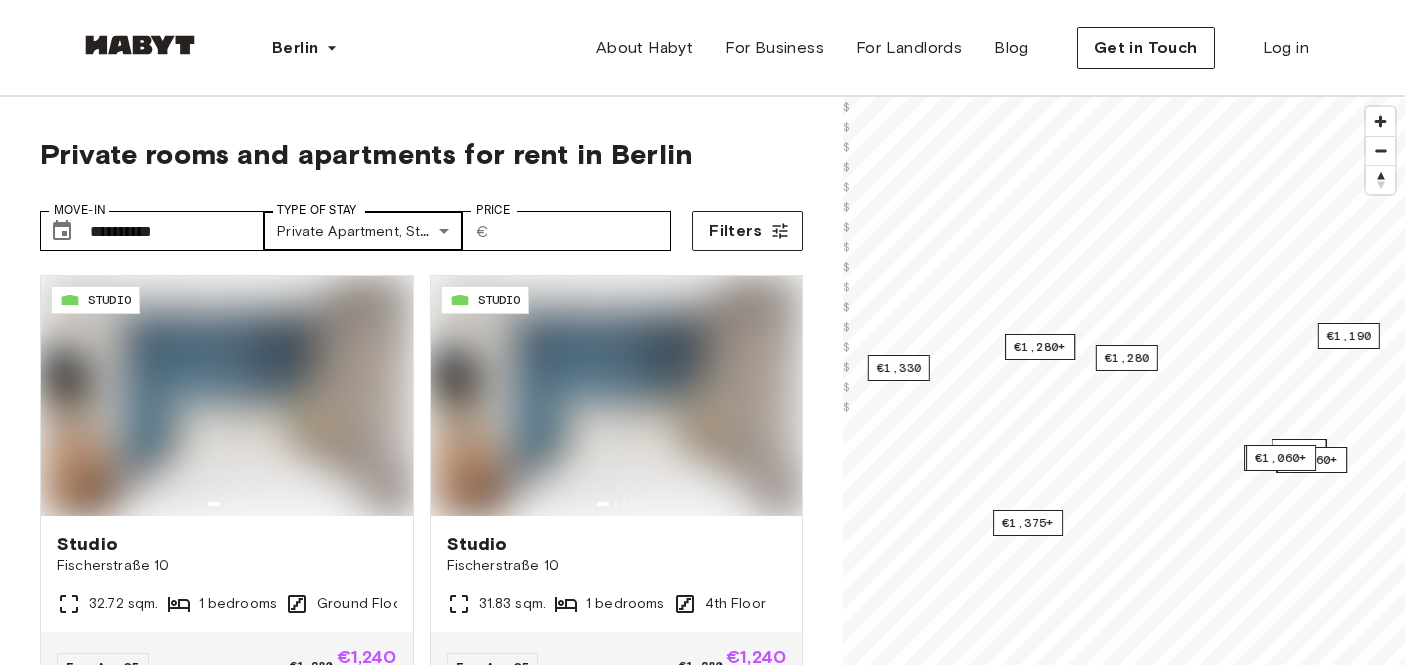 scroll, scrollTop: 0, scrollLeft: 0, axis: both 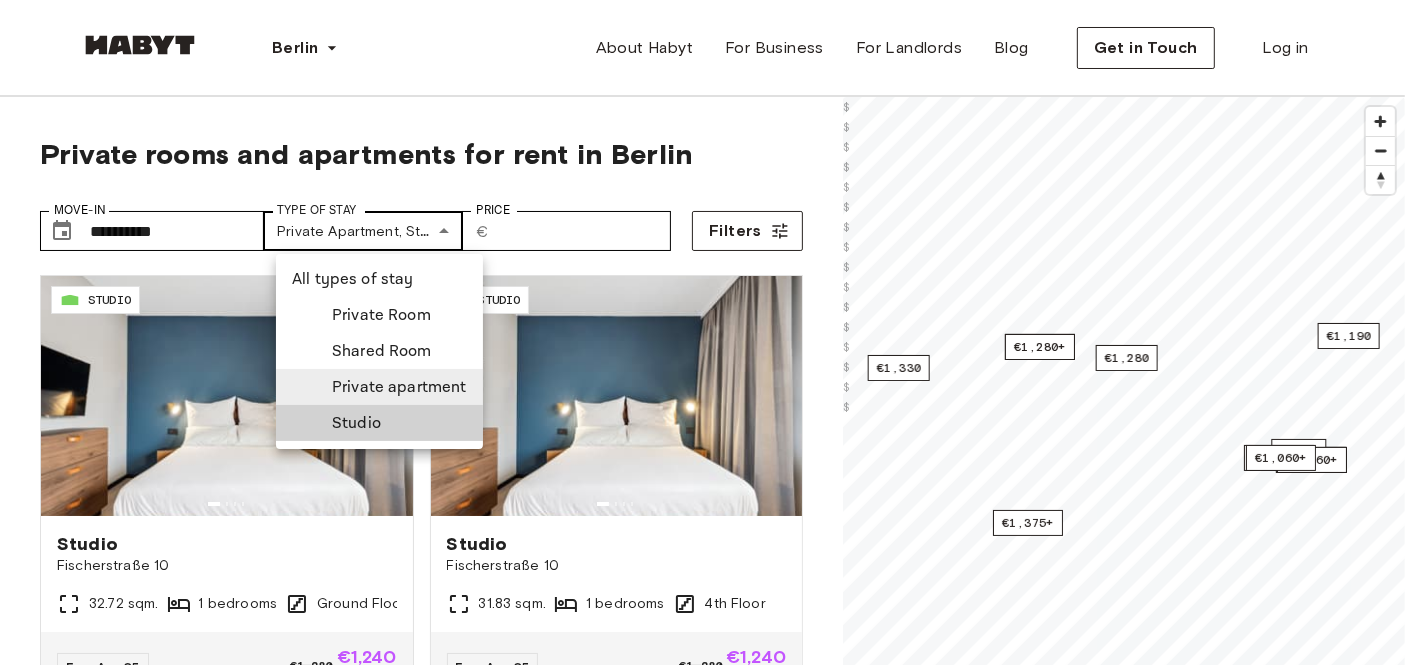 click on "**********" at bounding box center [711, 2374] 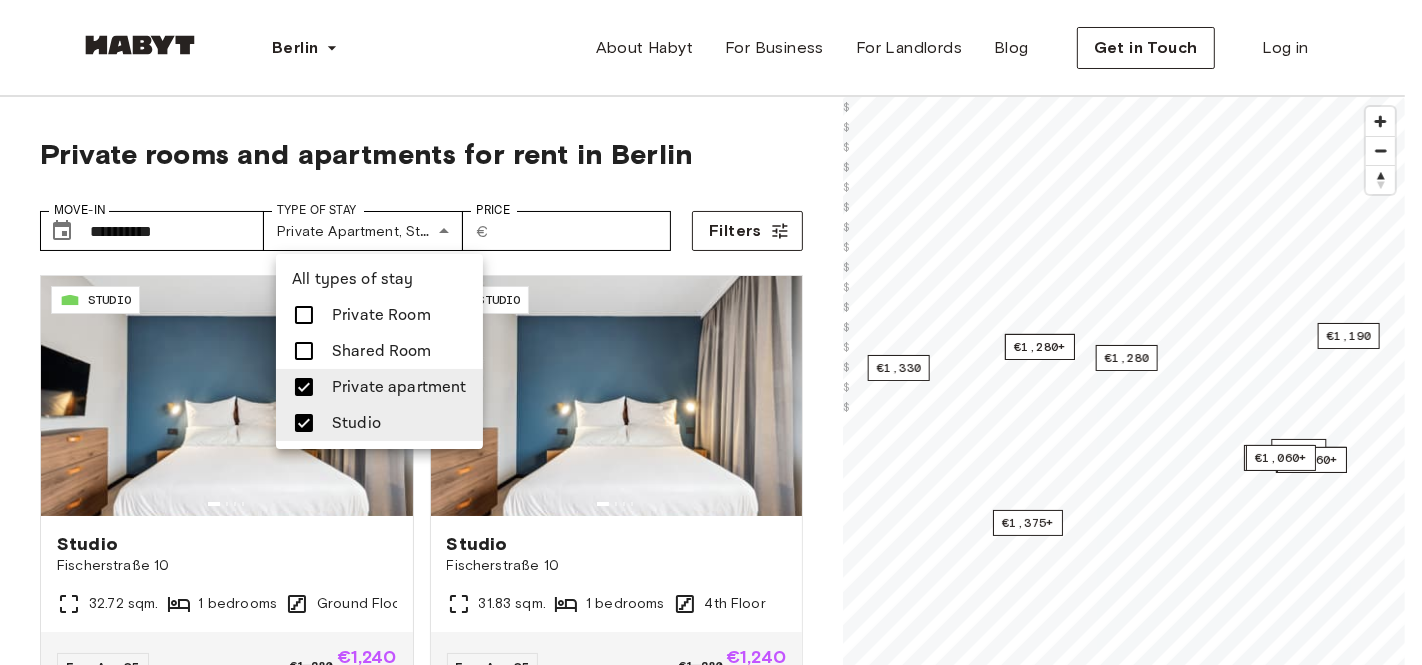 click at bounding box center [711, 332] 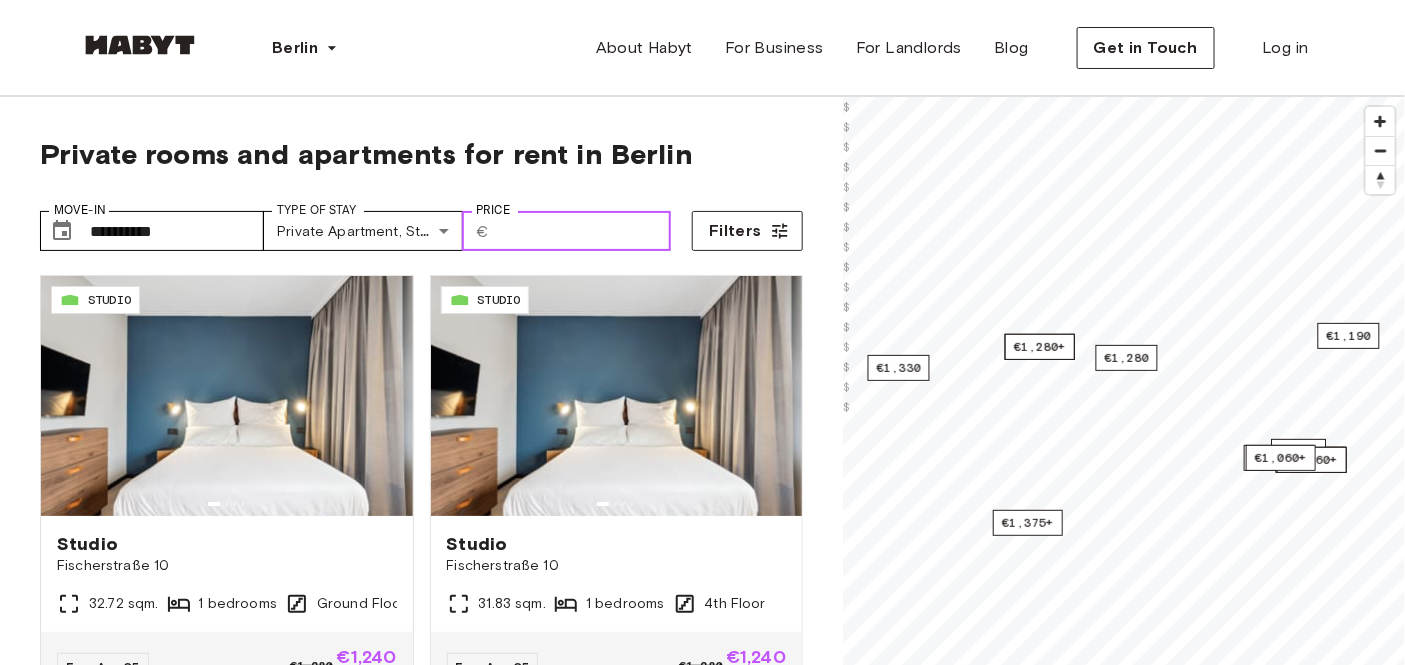 click on "Price" at bounding box center (584, 231) 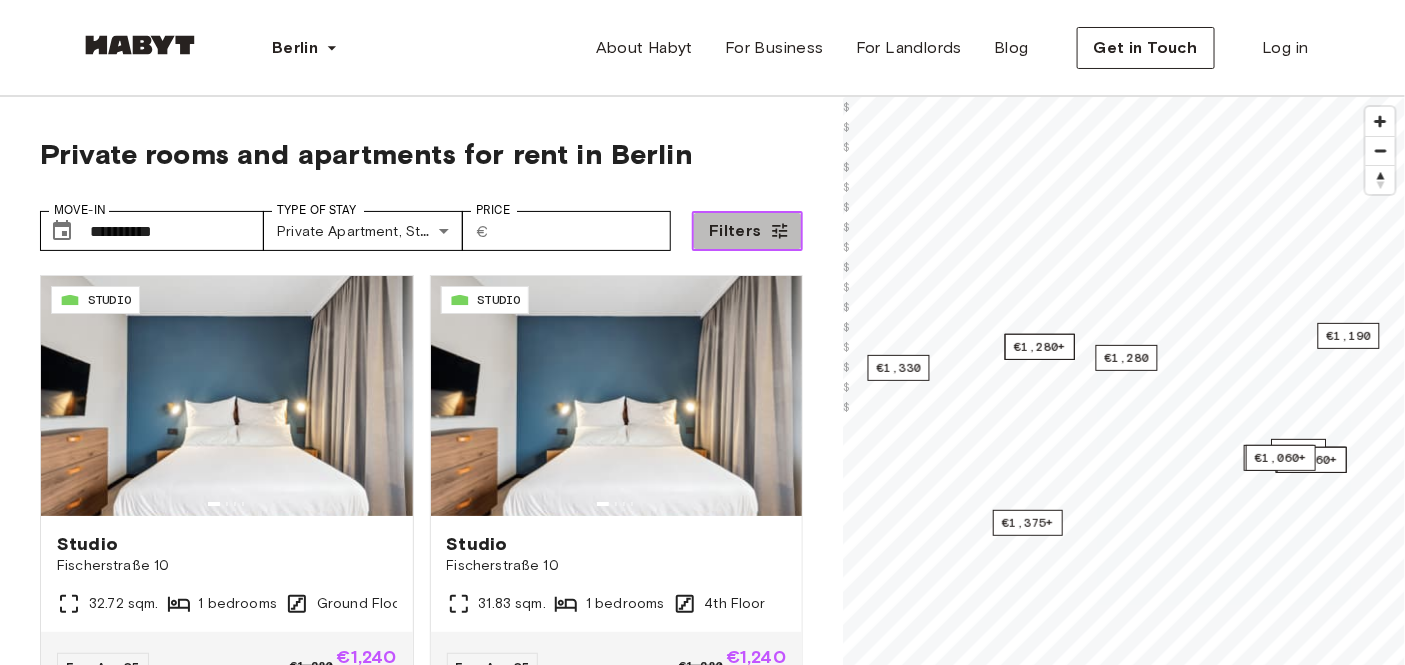 click 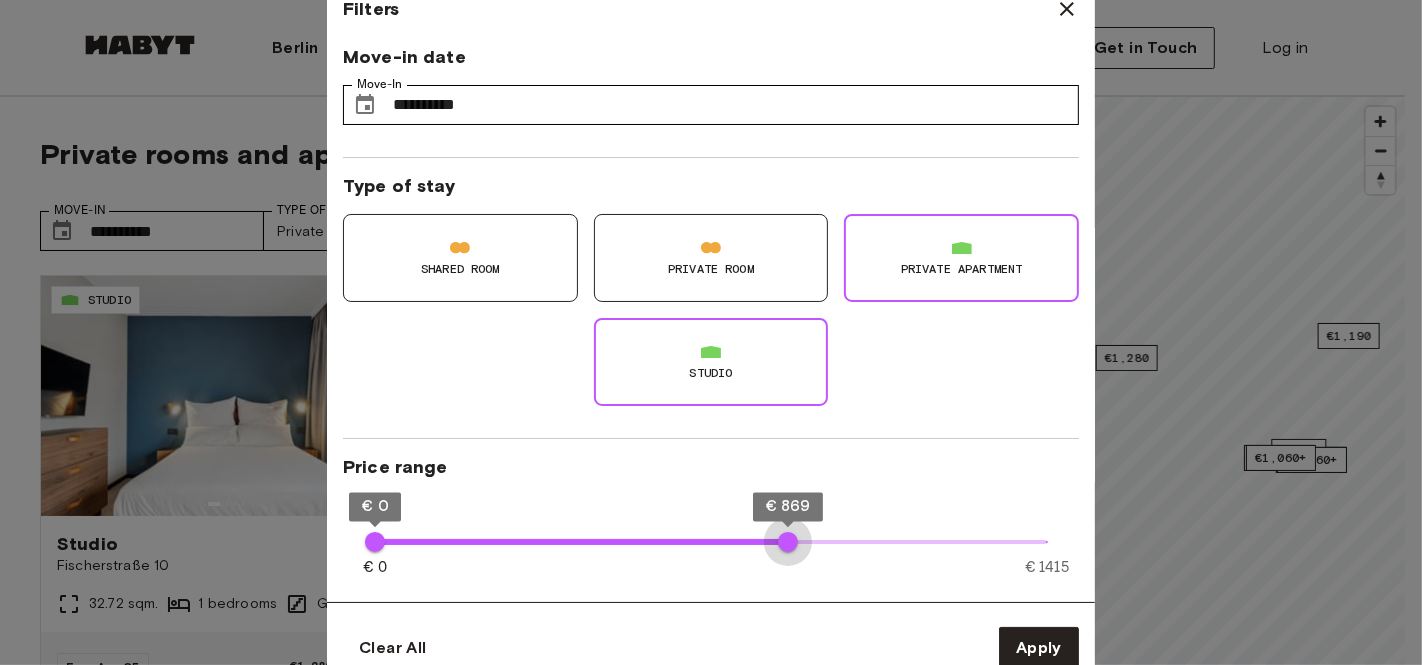 type on "***" 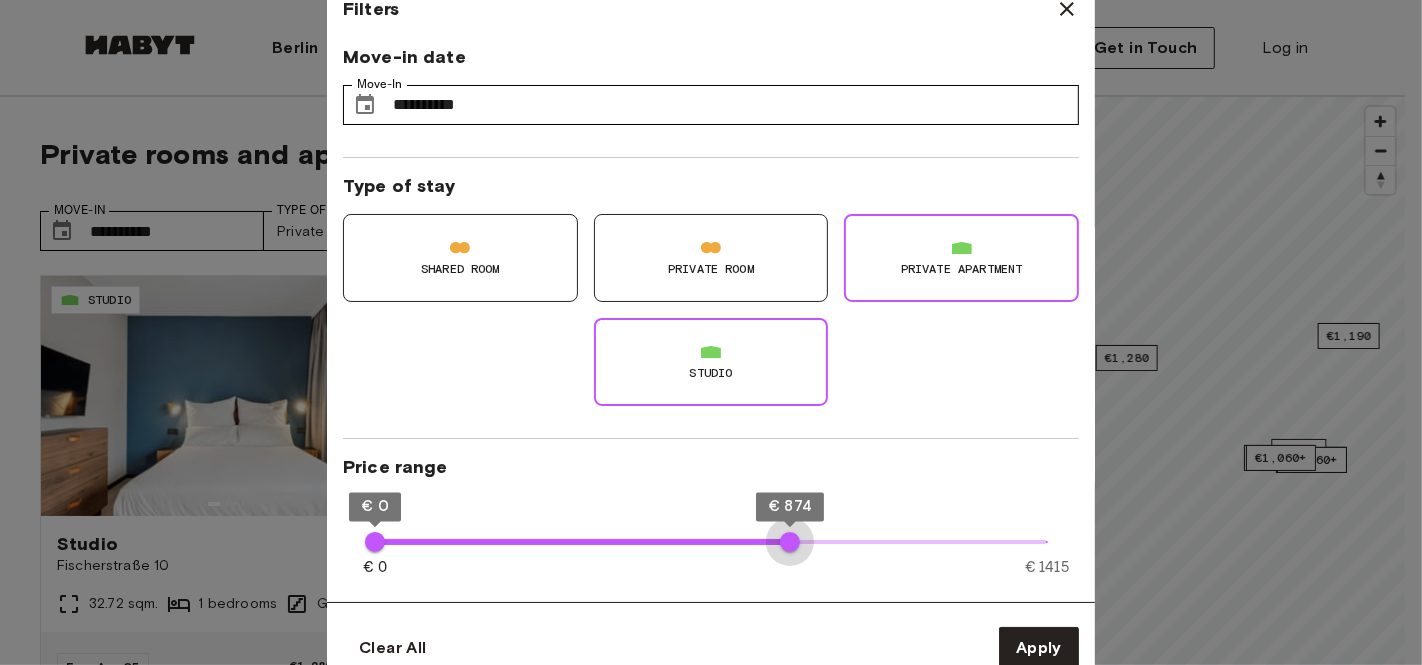 drag, startPoint x: 1047, startPoint y: 552, endPoint x: 790, endPoint y: 517, distance: 259.3723 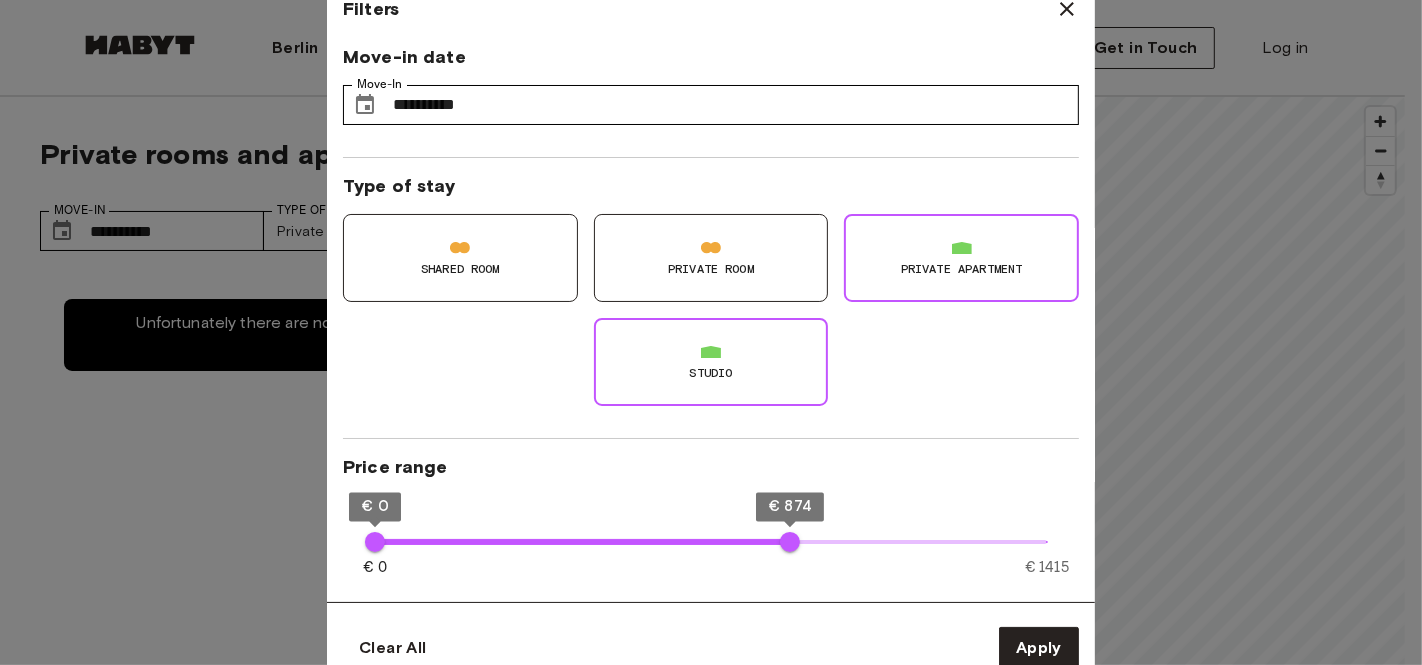 type on "**" 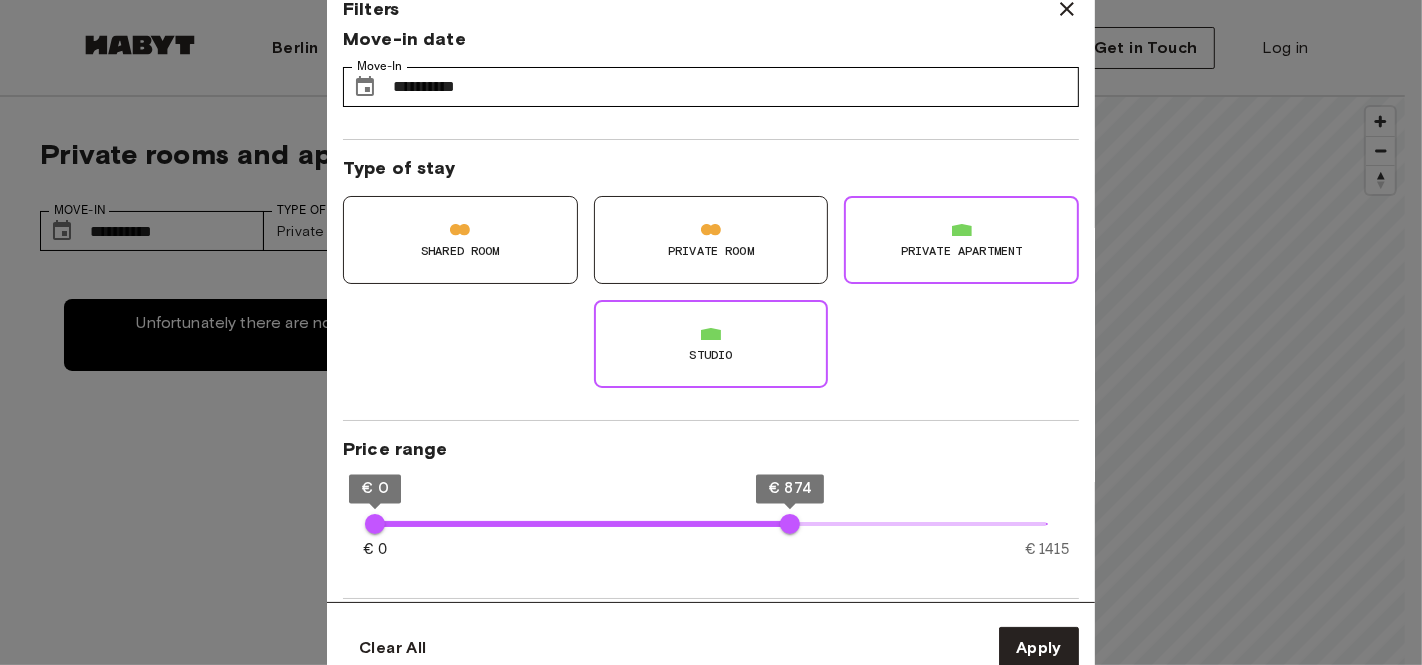 scroll, scrollTop: 27, scrollLeft: 0, axis: vertical 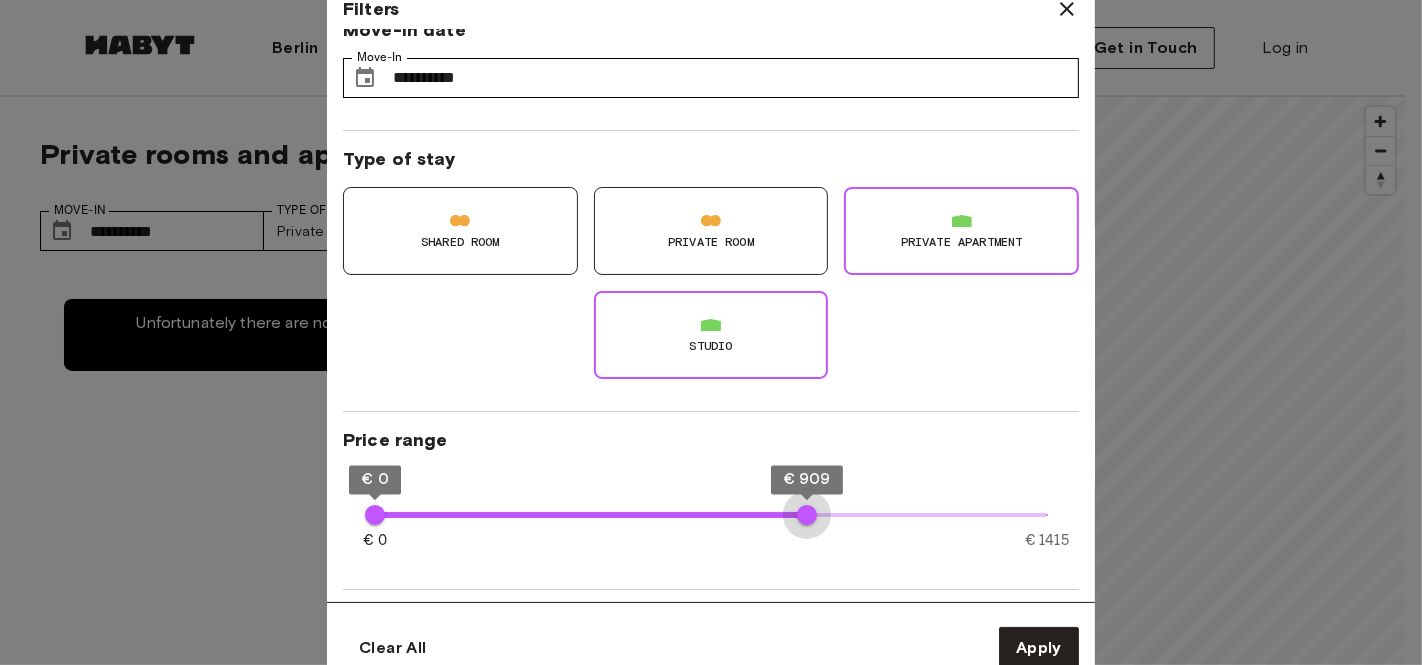 type on "***" 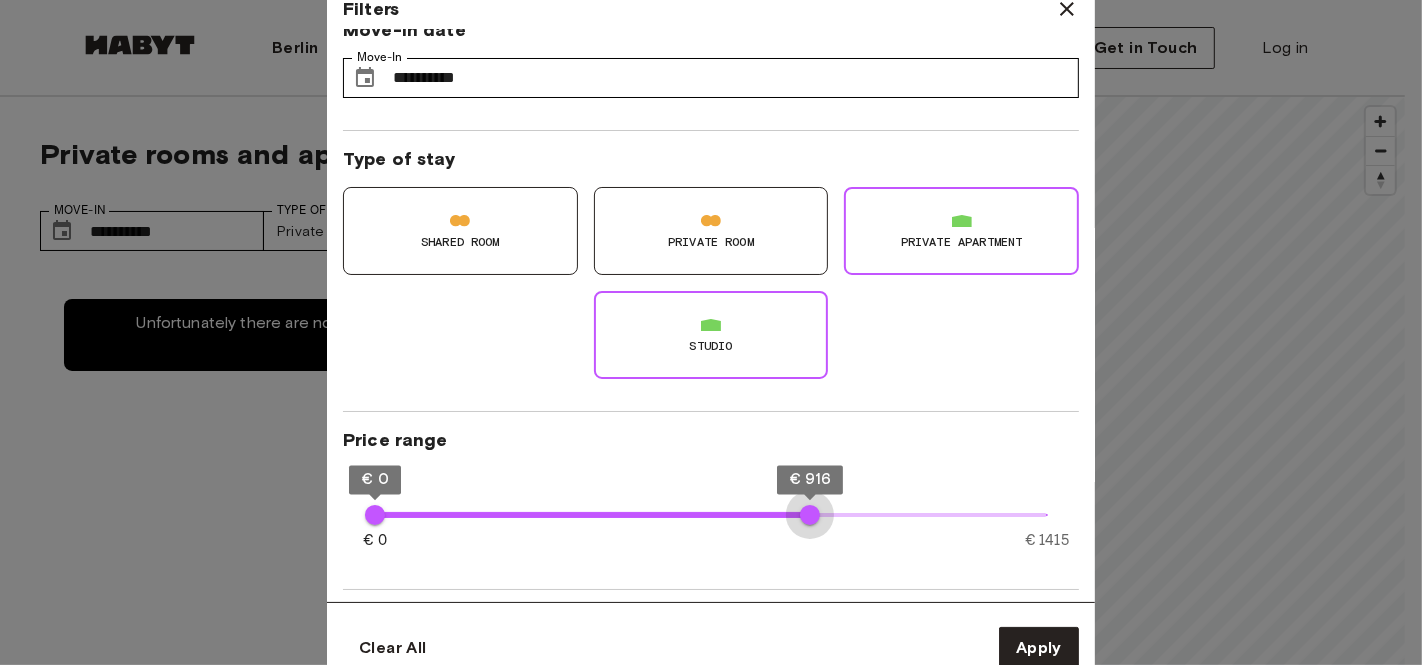 drag, startPoint x: 789, startPoint y: 515, endPoint x: 810, endPoint y: 518, distance: 21.213203 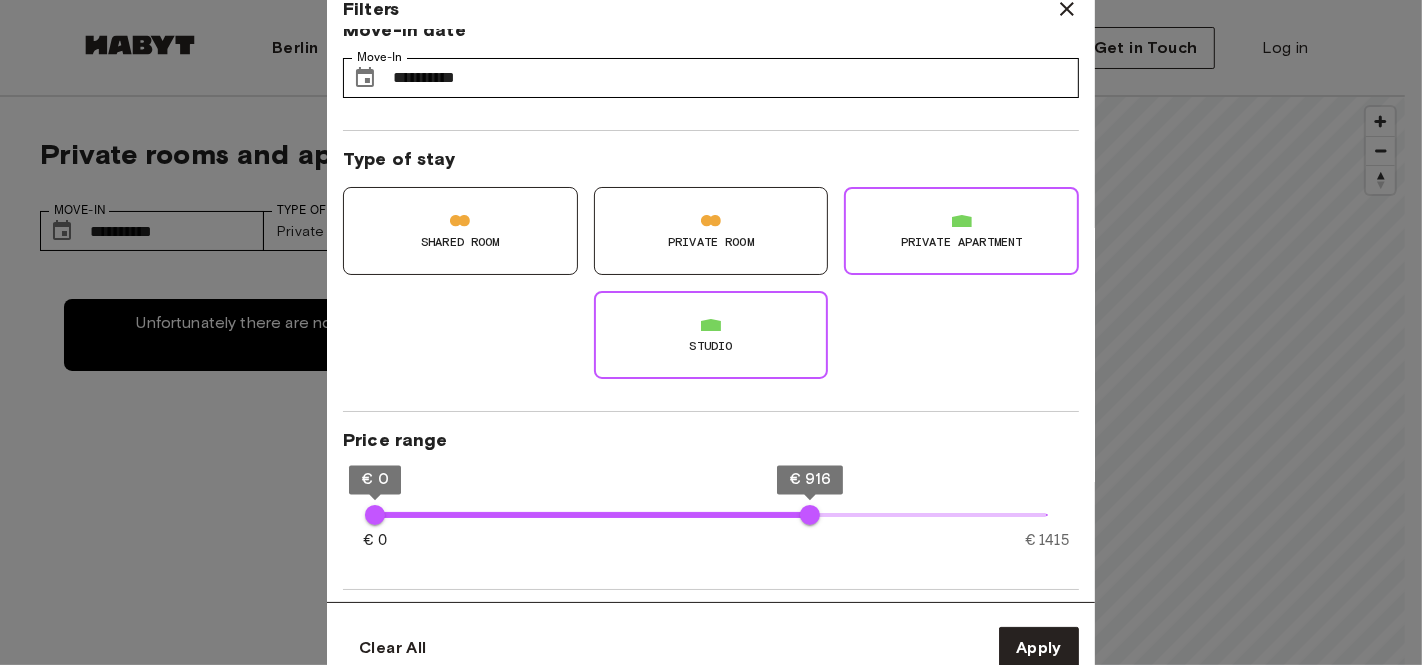 type on "**" 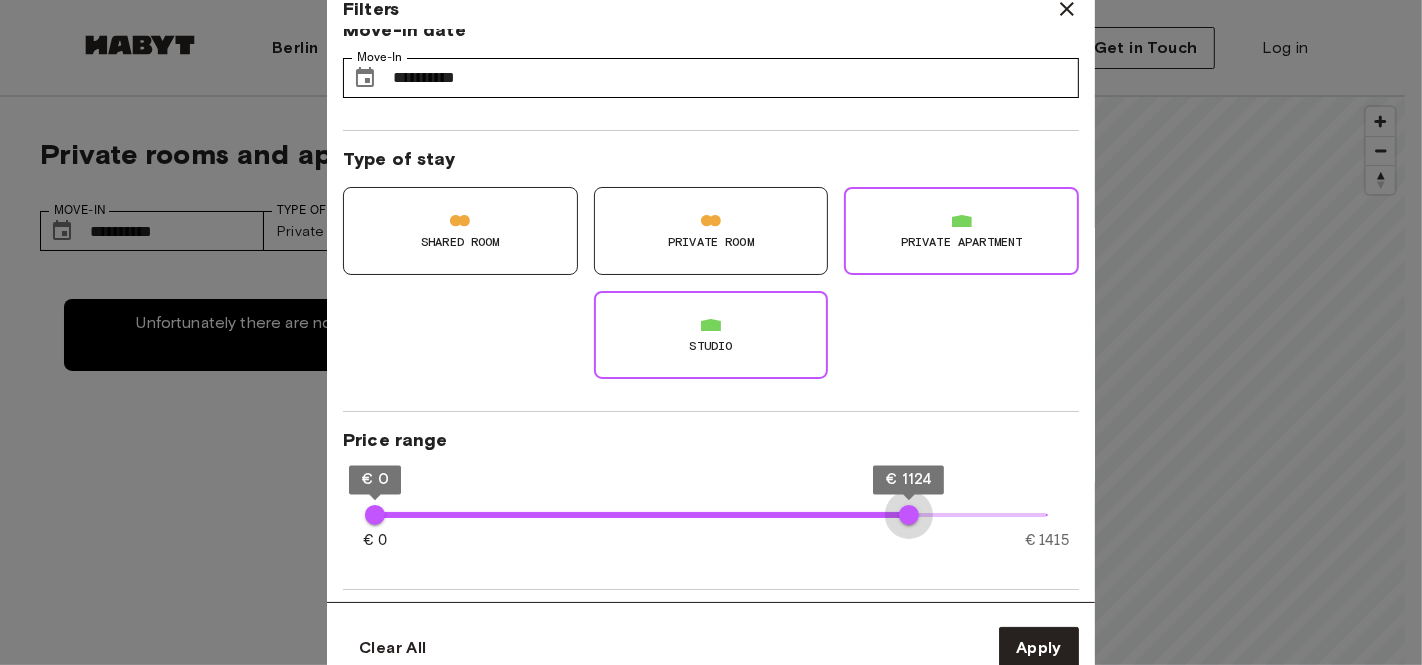 type on "****" 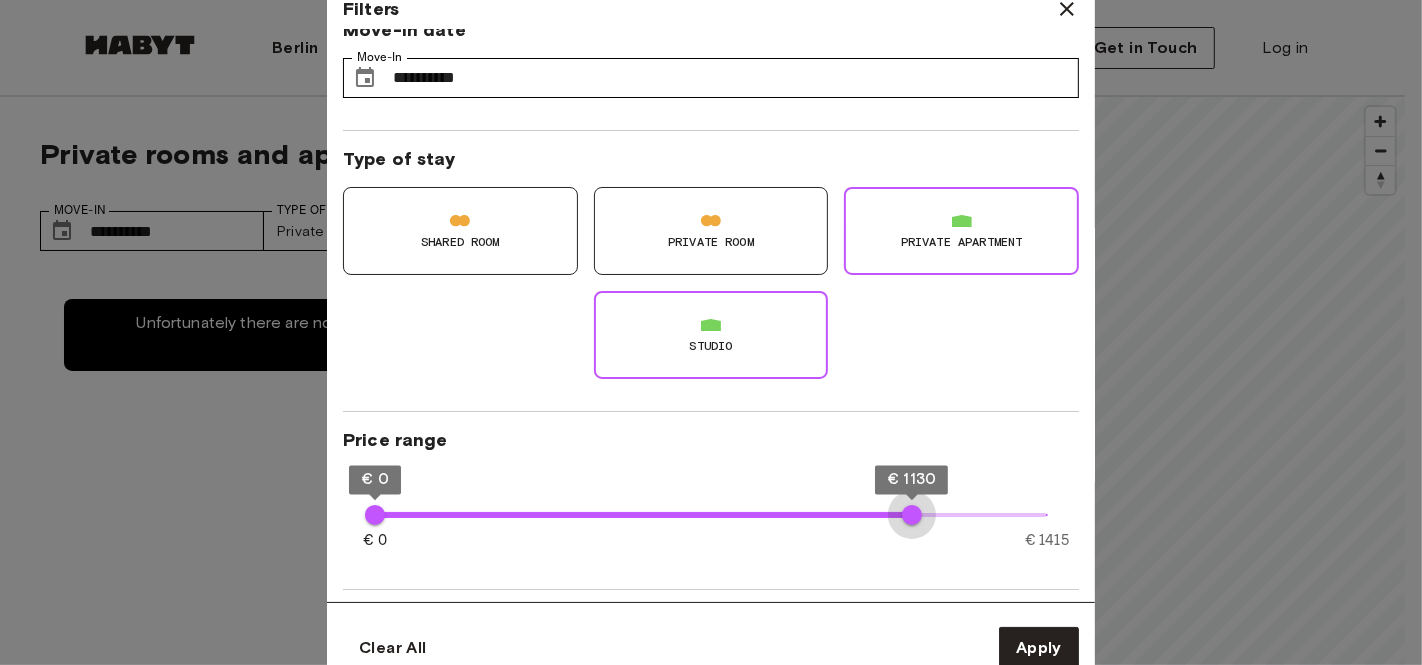 drag, startPoint x: 810, startPoint y: 518, endPoint x: 912, endPoint y: 529, distance: 102.59142 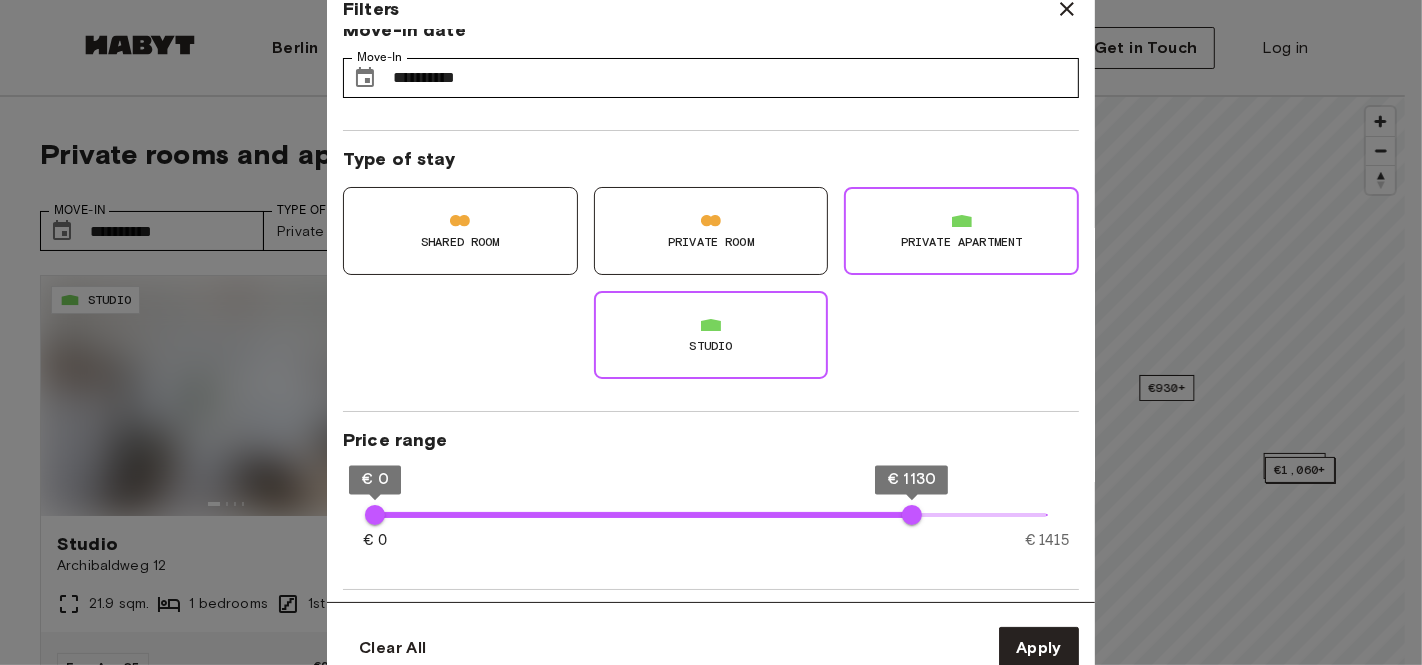 type on "**" 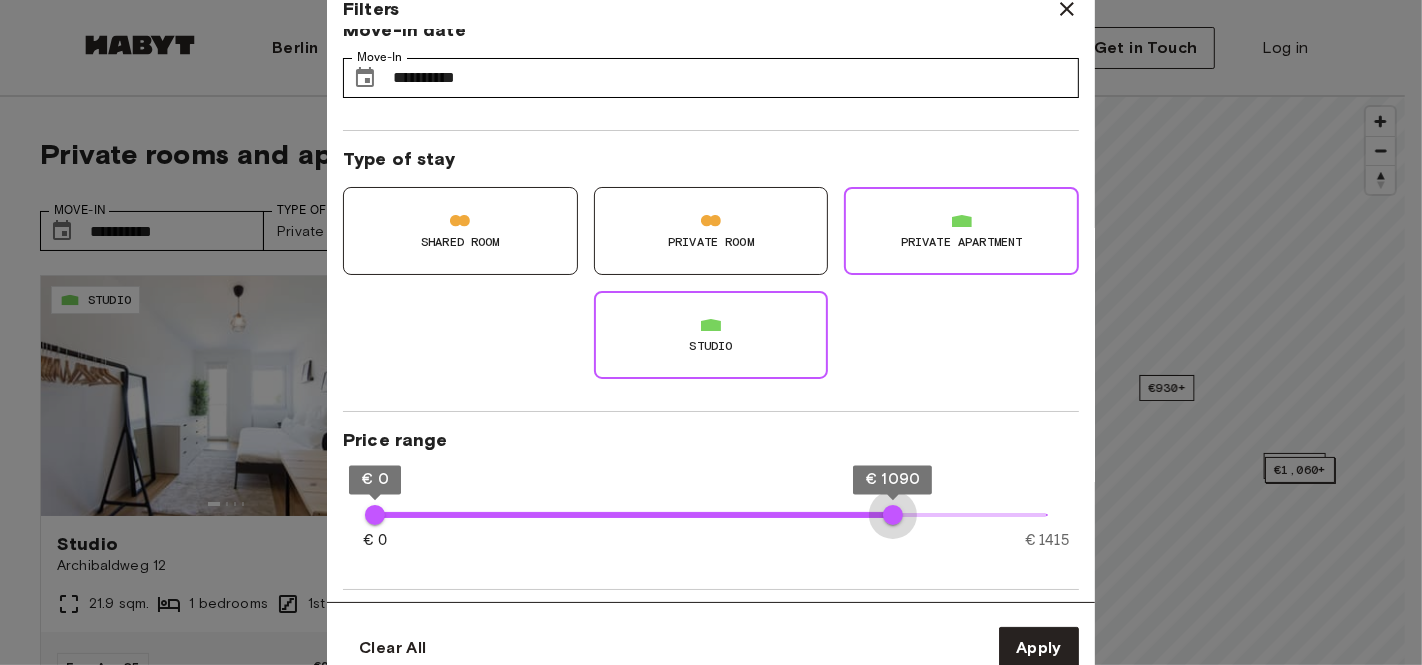 type on "****" 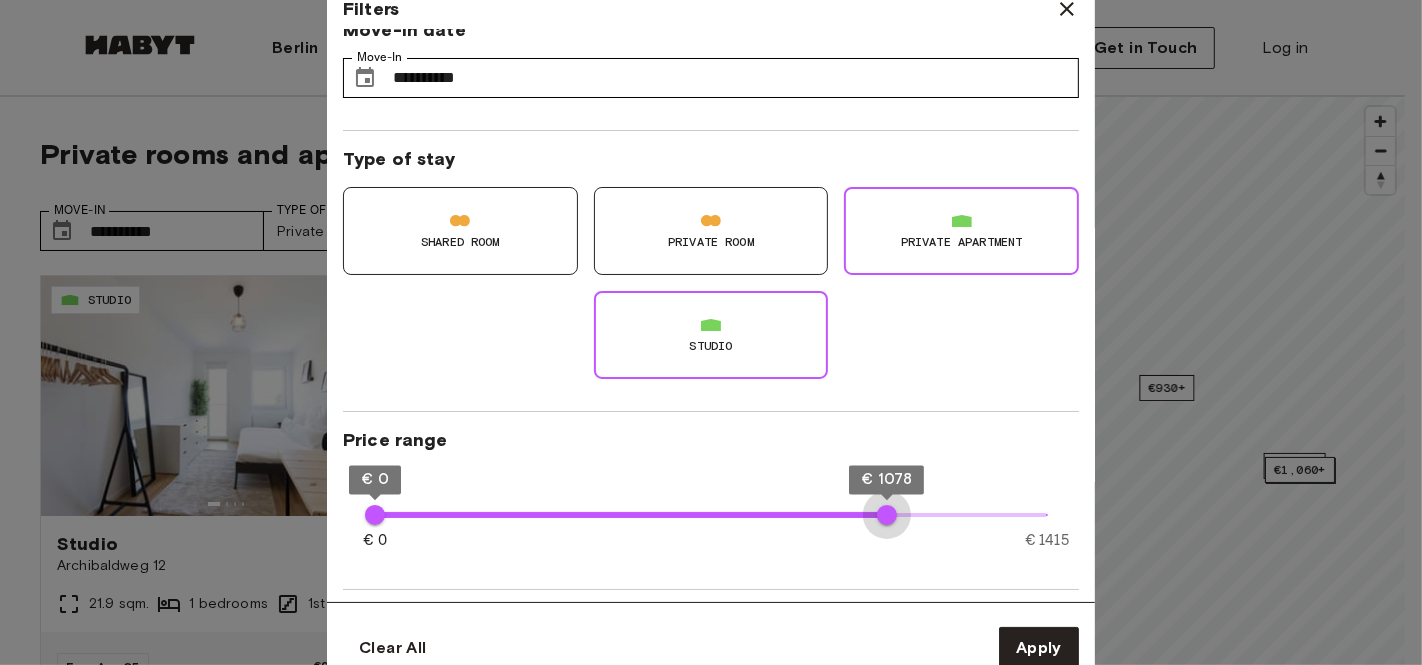 drag, startPoint x: 912, startPoint y: 529, endPoint x: 887, endPoint y: 526, distance: 25.179358 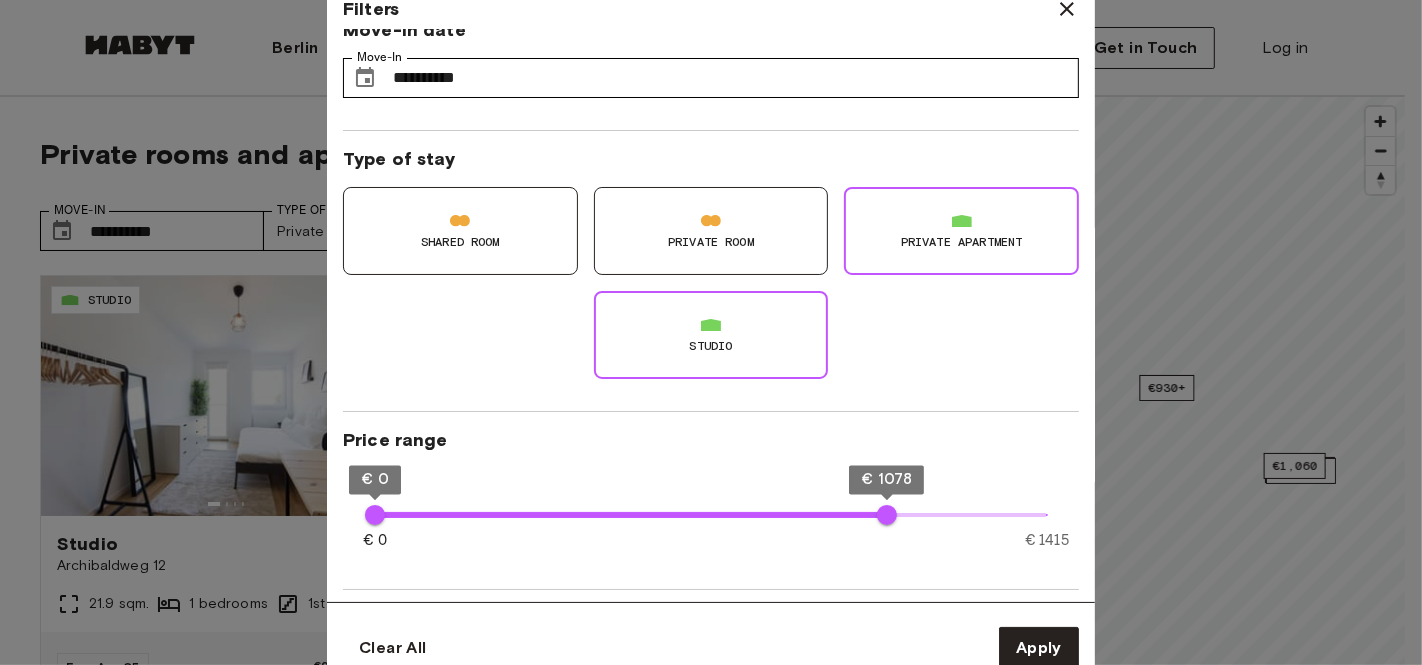type on "**" 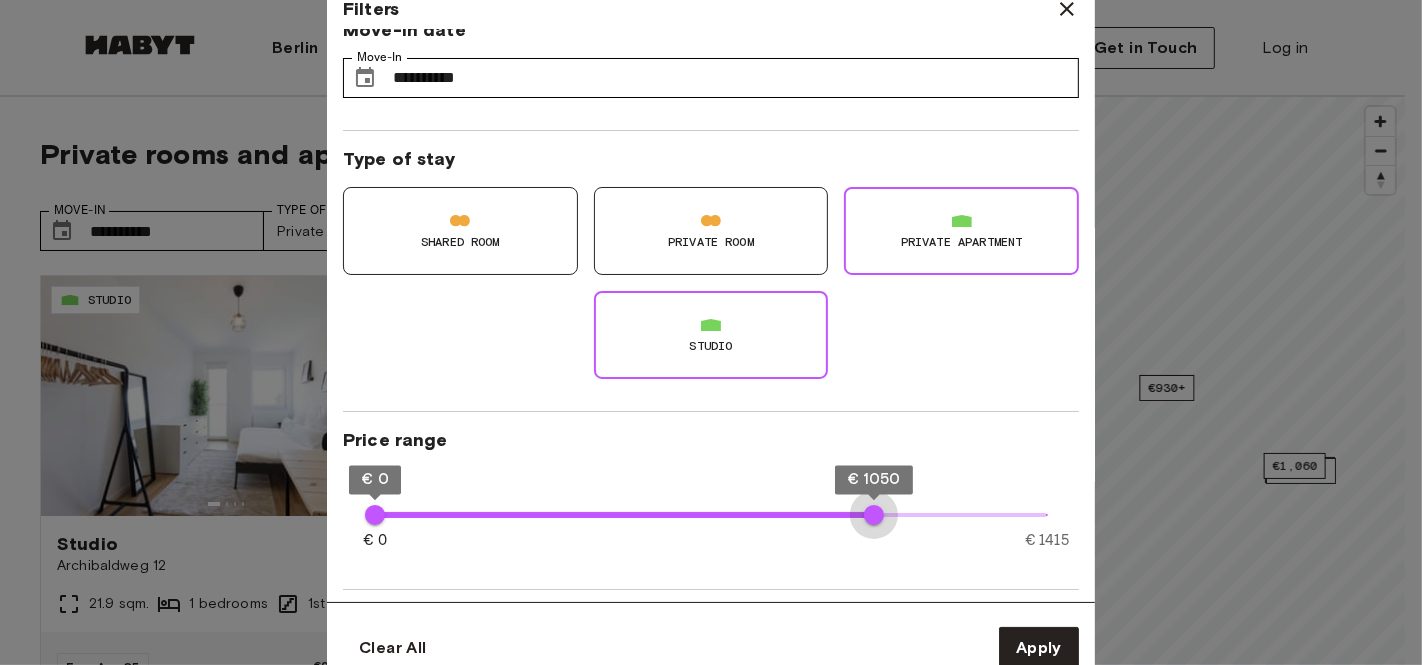 type on "****" 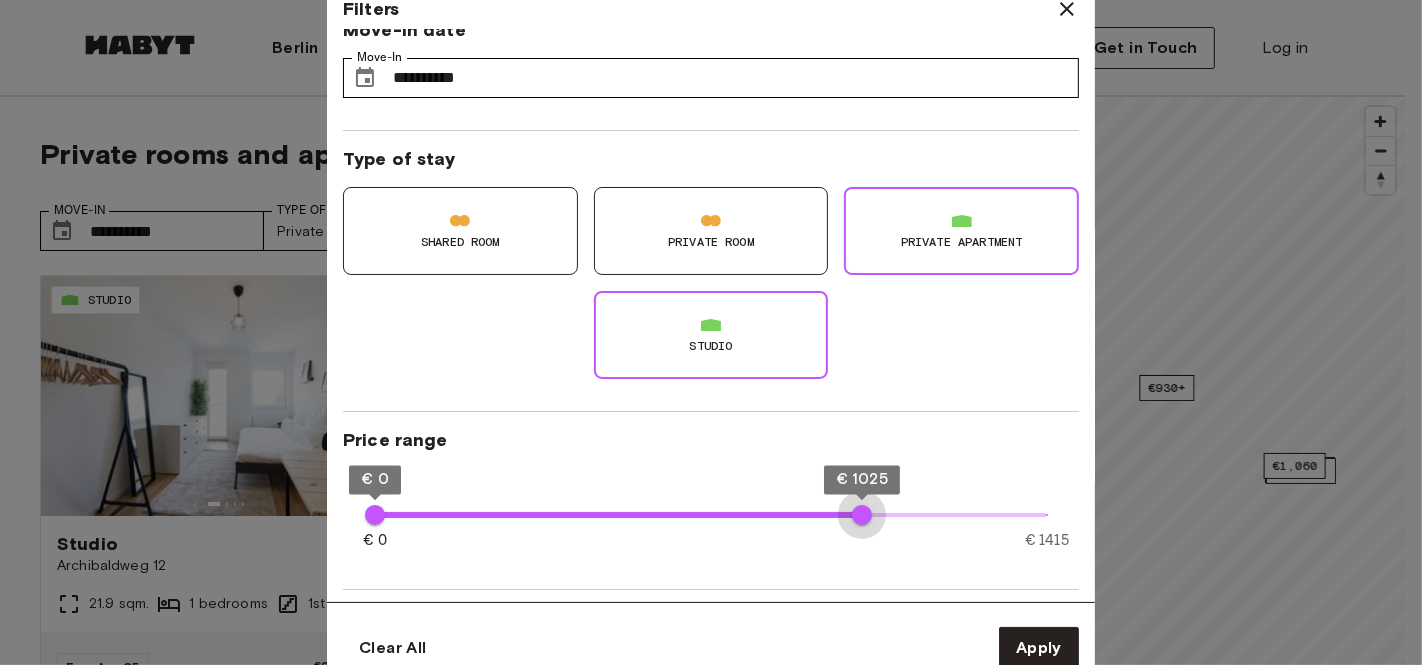 drag, startPoint x: 887, startPoint y: 526, endPoint x: 862, endPoint y: 521, distance: 25.495098 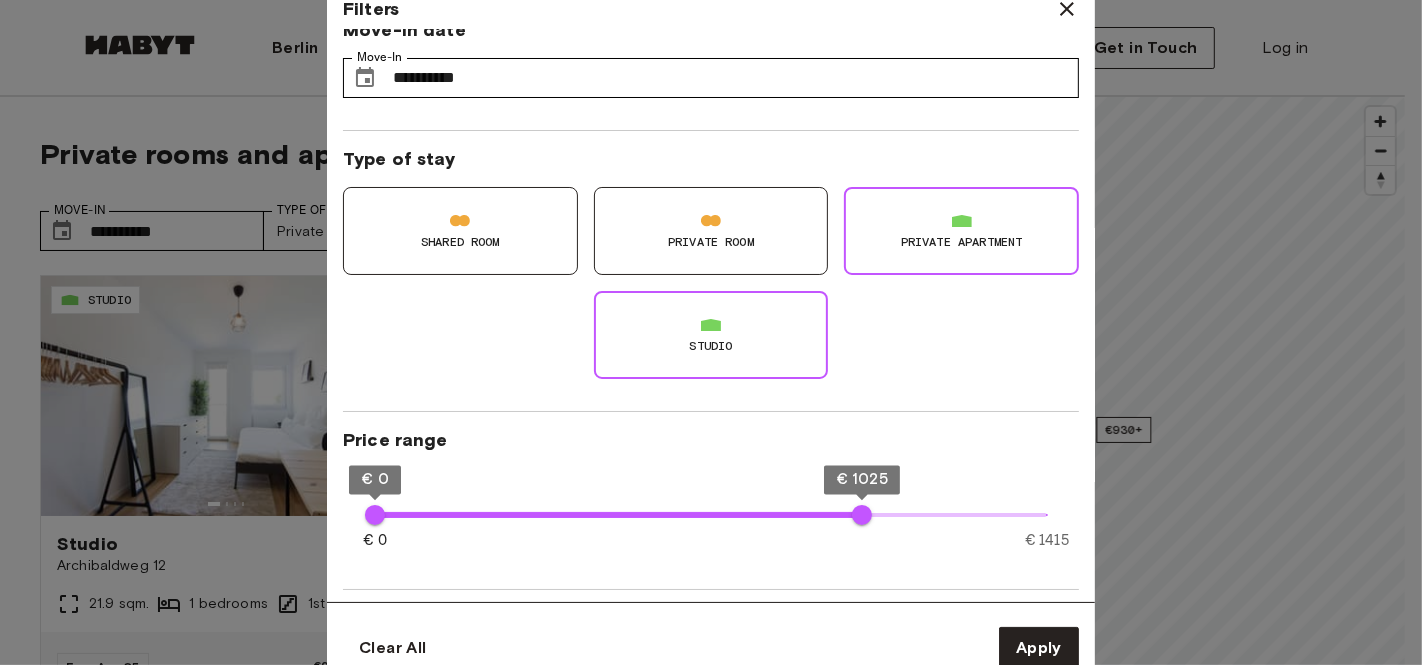 type on "**" 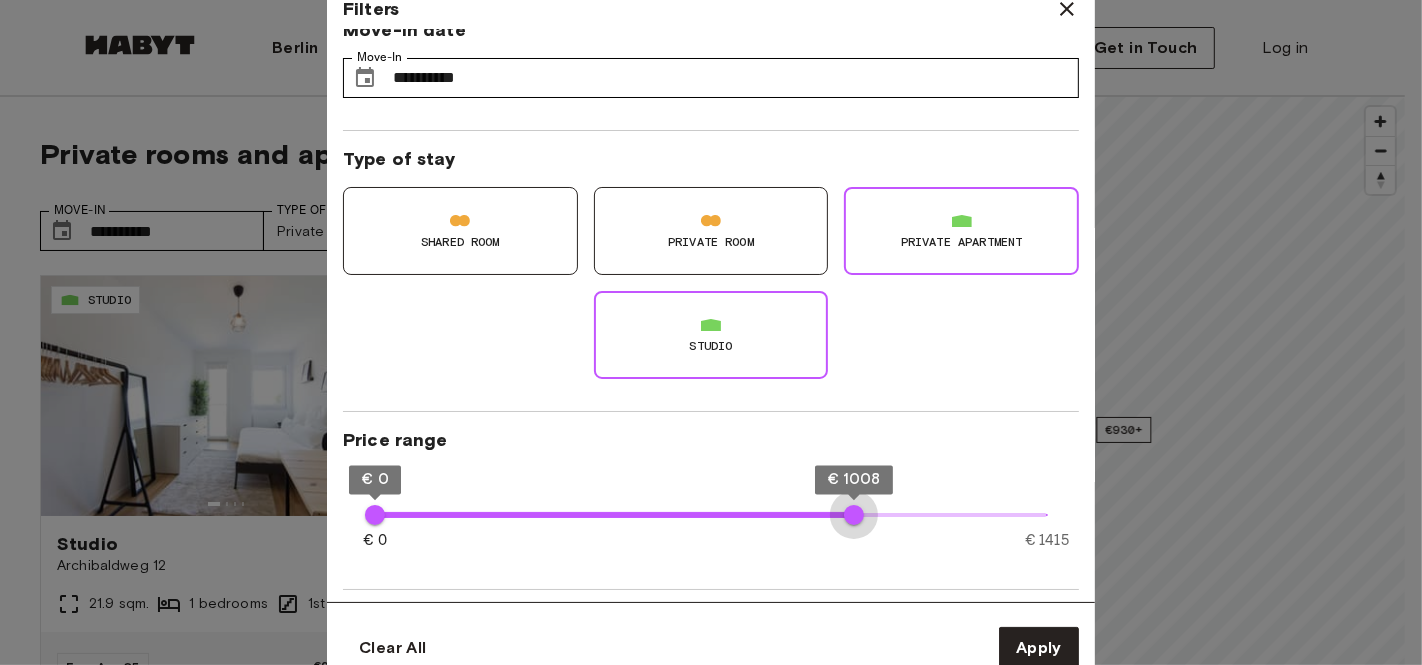 type on "****" 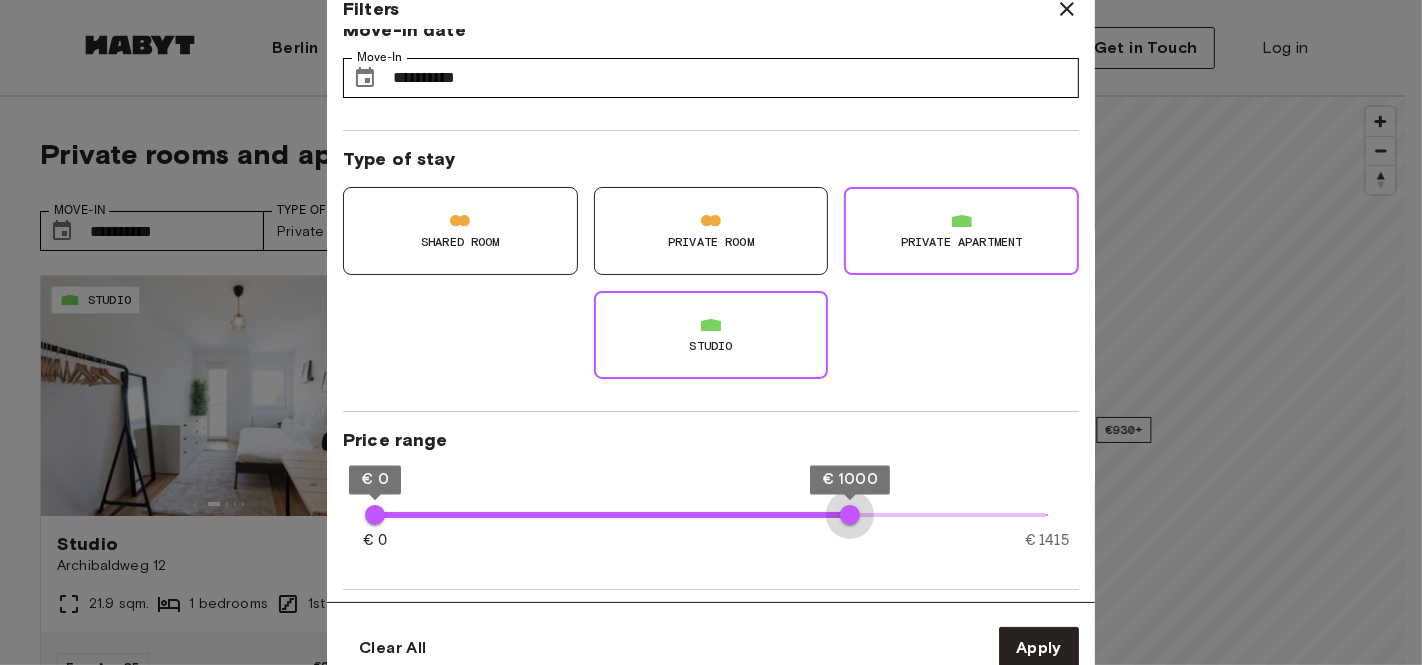 drag, startPoint x: 862, startPoint y: 521, endPoint x: 850, endPoint y: 521, distance: 12 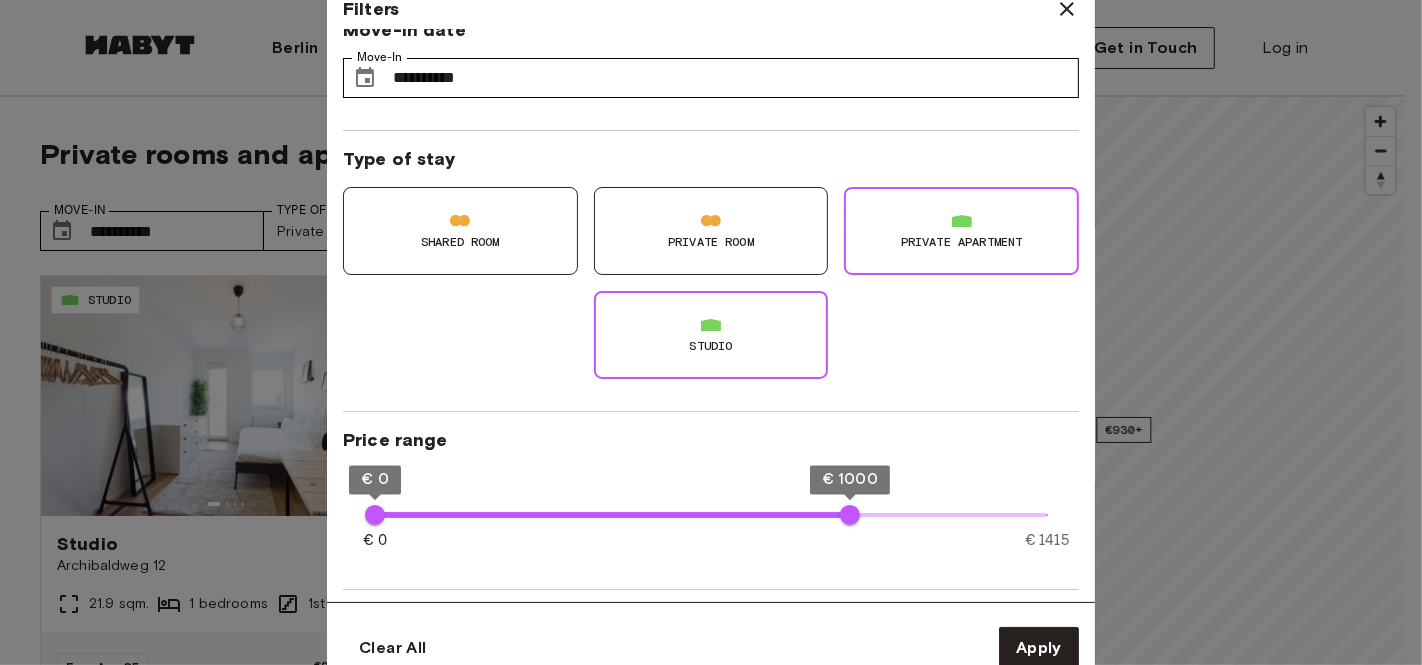 type on "**" 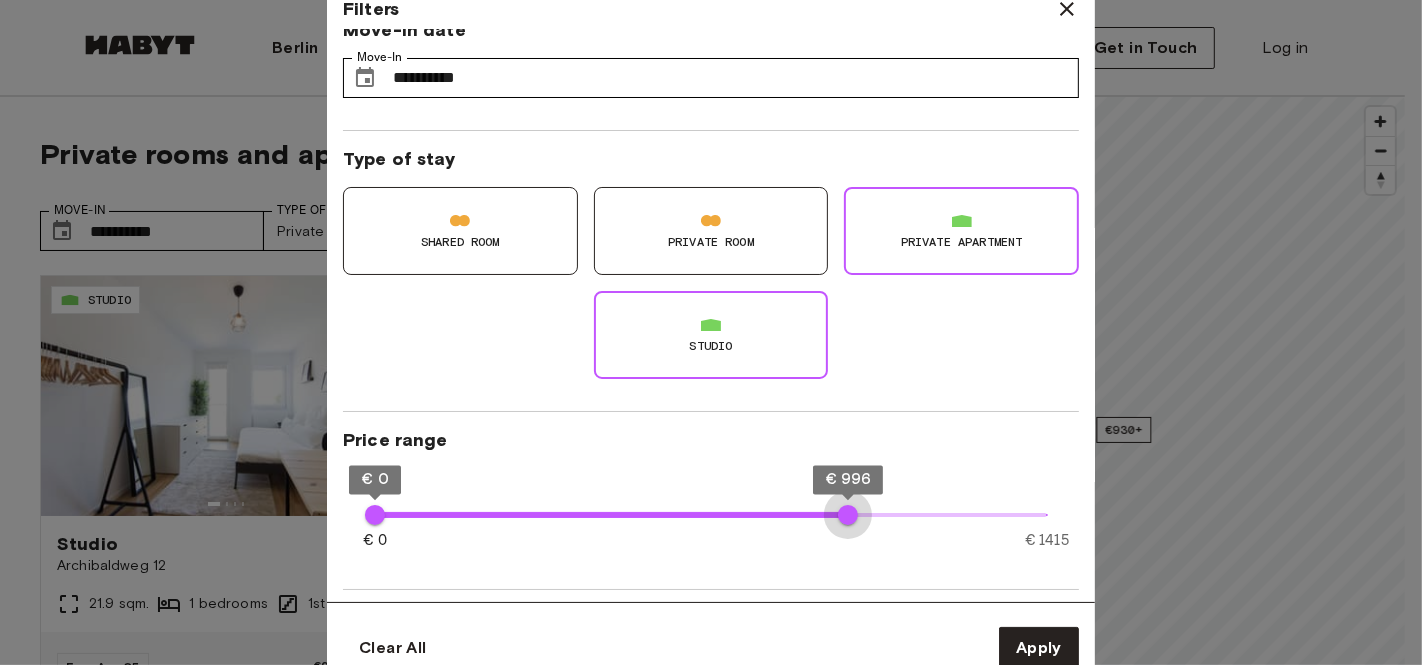 type on "***" 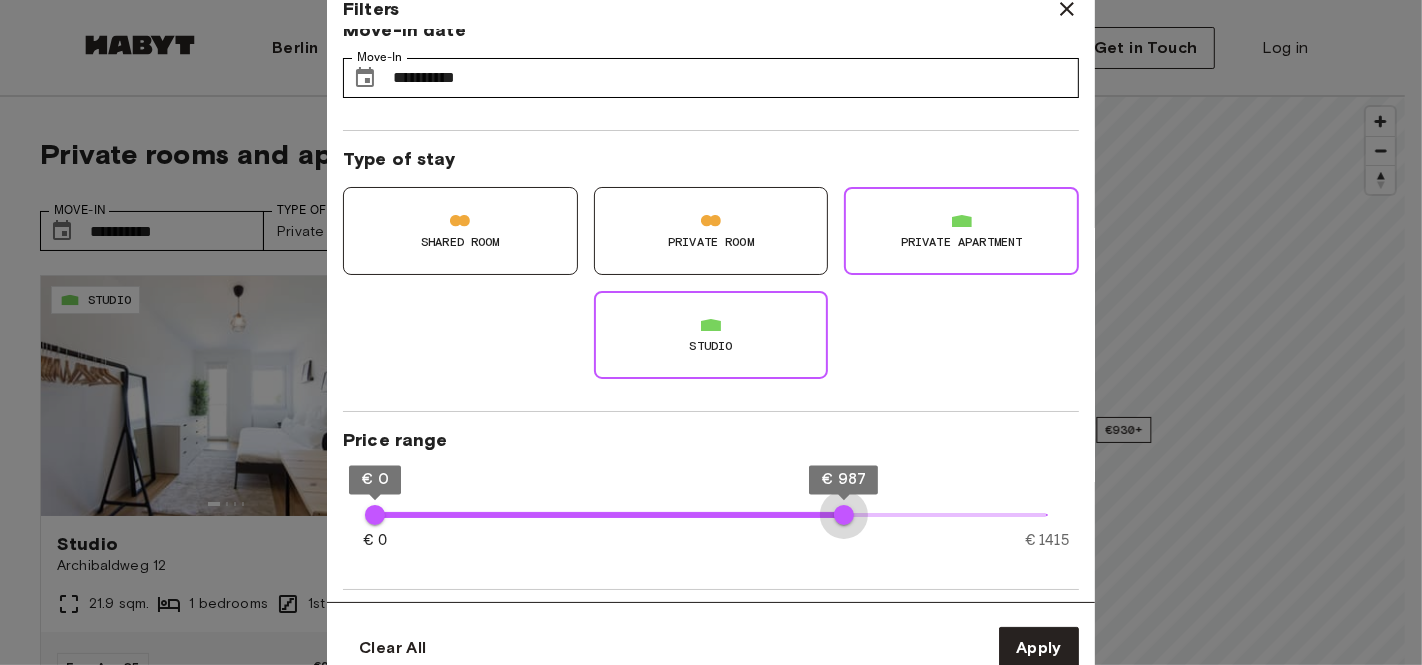 click on "€ 987" at bounding box center (844, 515) 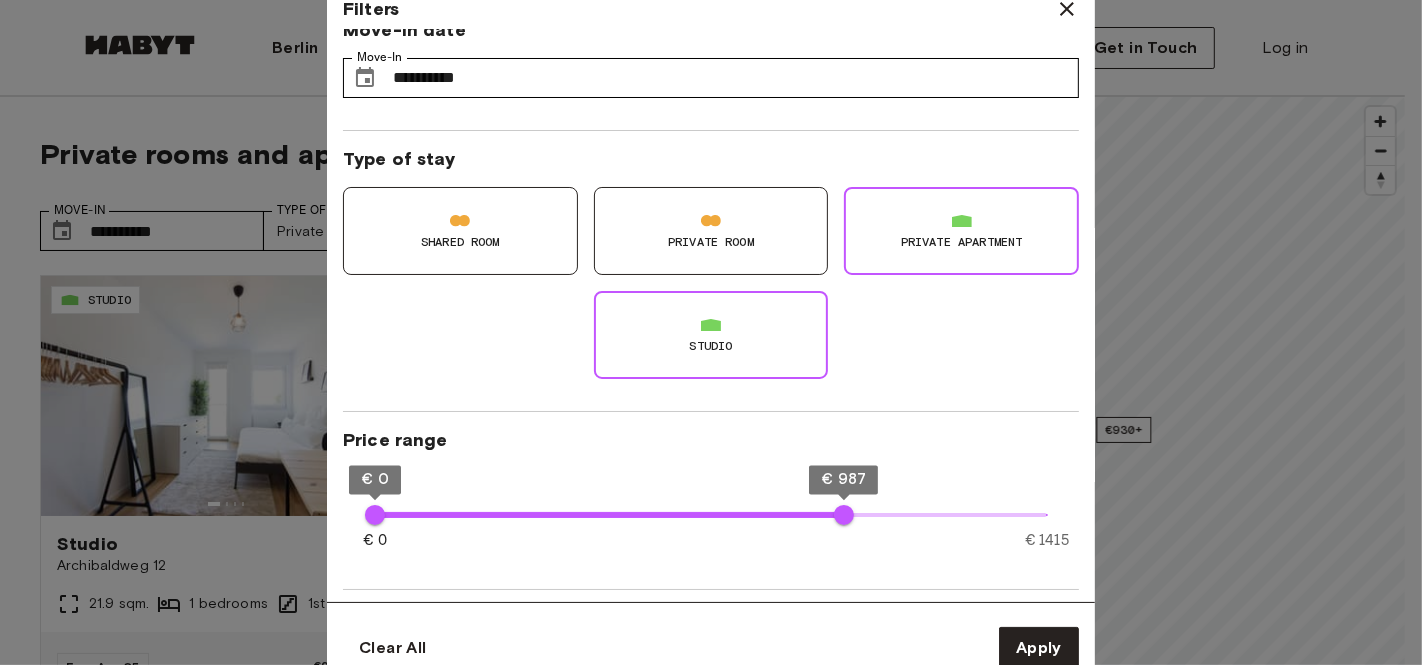 type on "**" 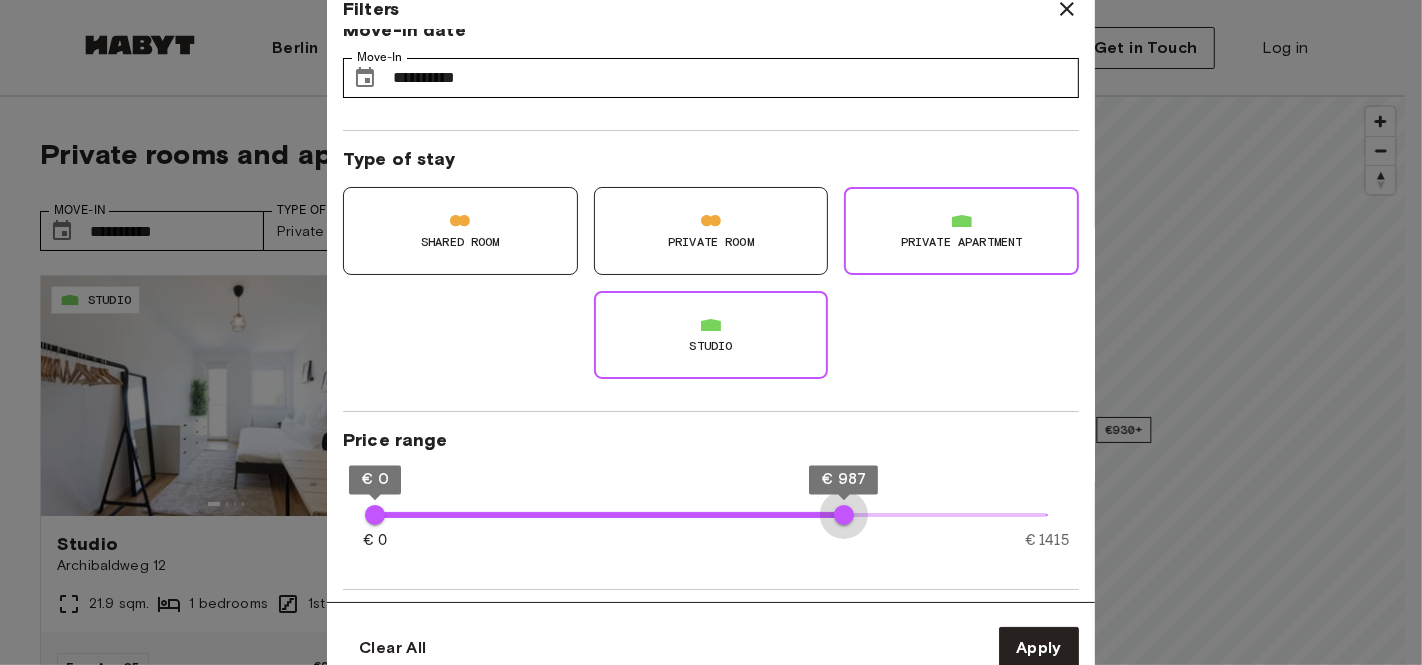 type on "***" 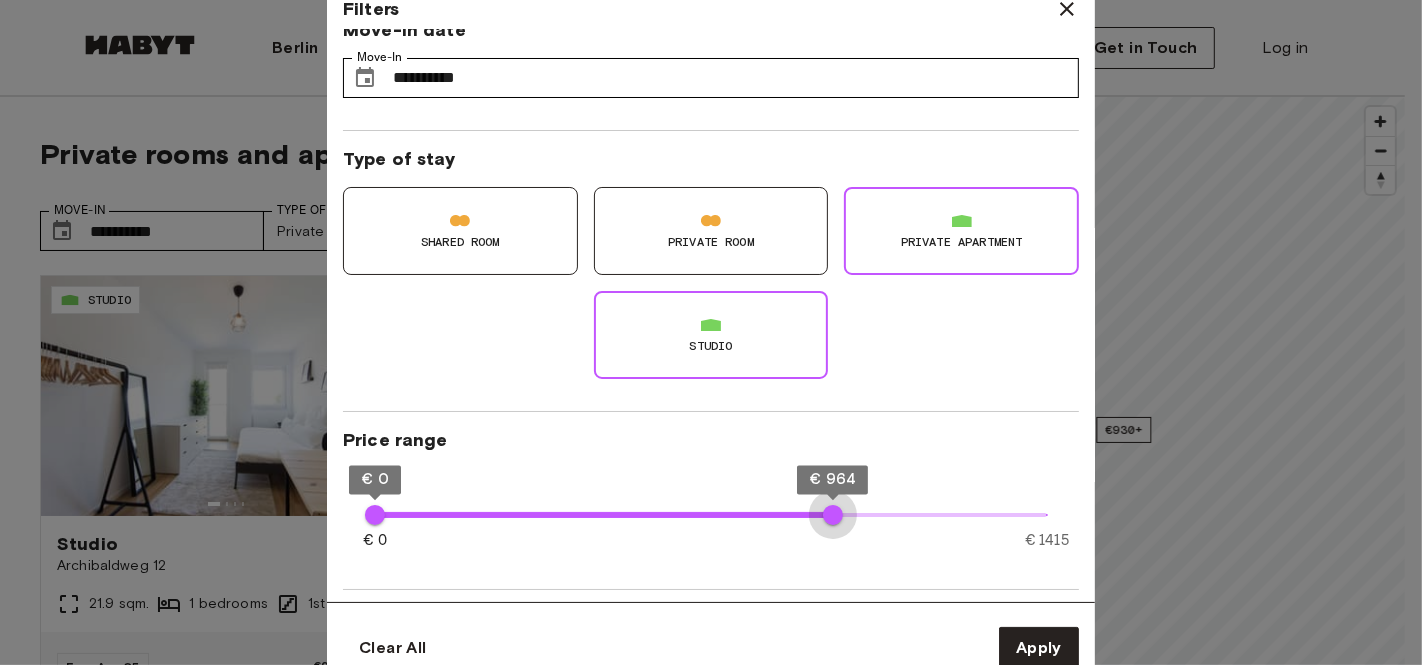 drag, startPoint x: 844, startPoint y: 522, endPoint x: 833, endPoint y: 525, distance: 11.401754 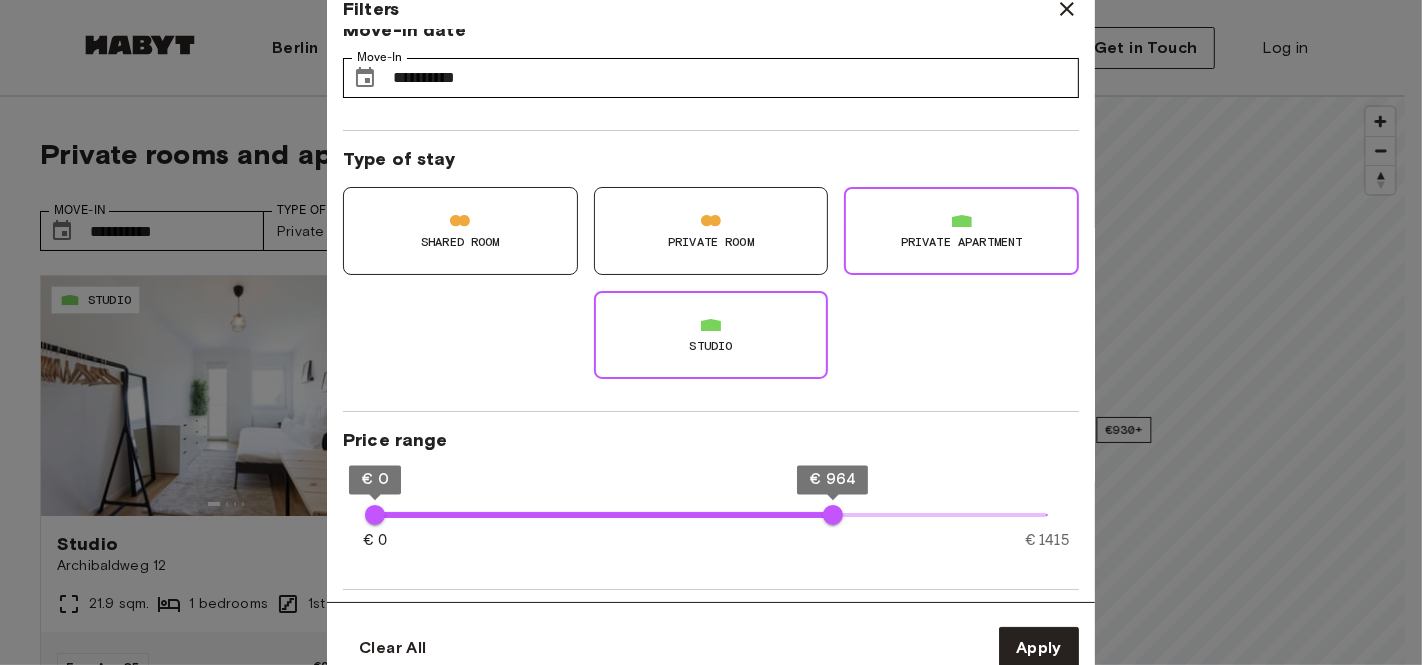 type on "**" 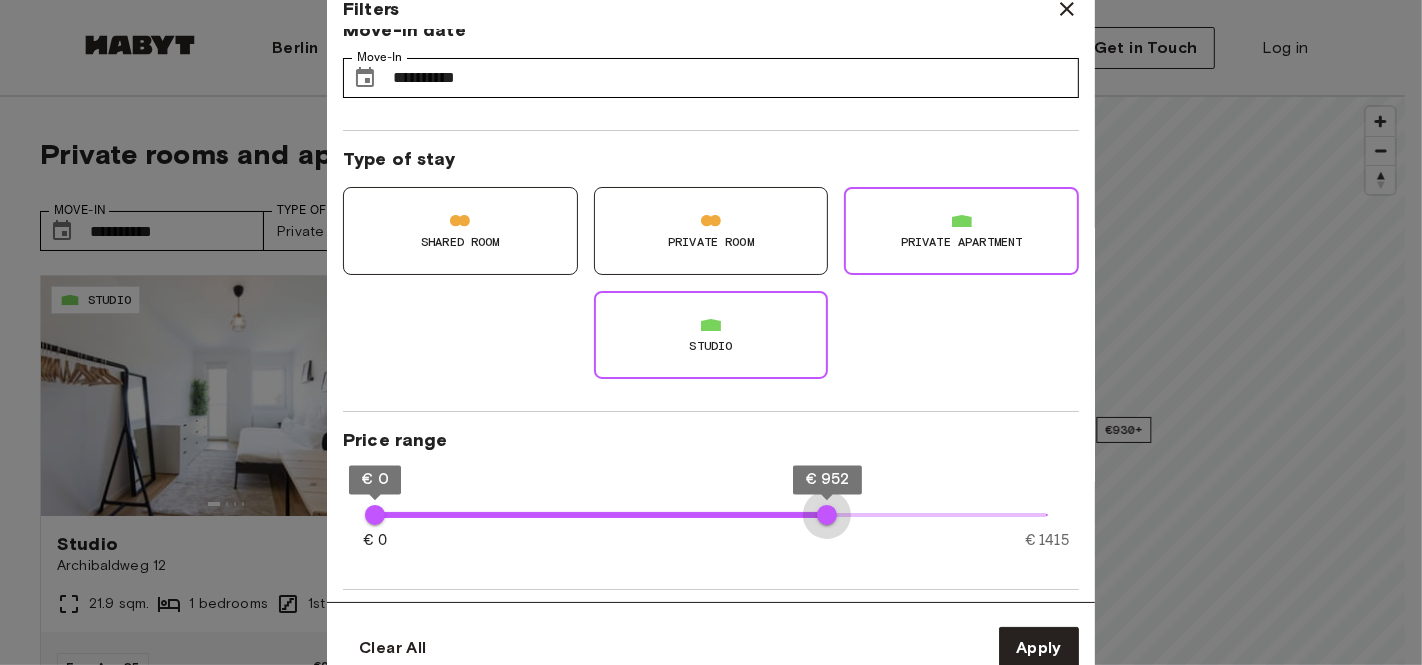 type on "***" 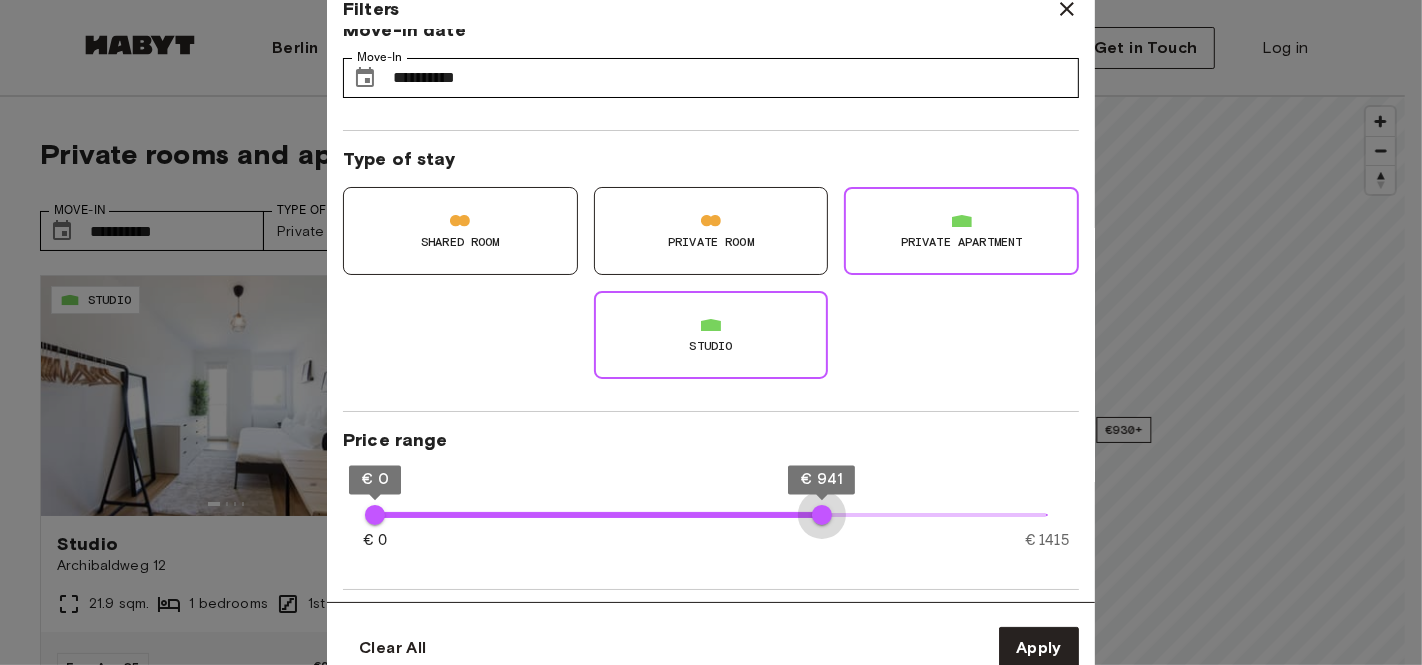 drag, startPoint x: 833, startPoint y: 525, endPoint x: 822, endPoint y: 526, distance: 11.045361 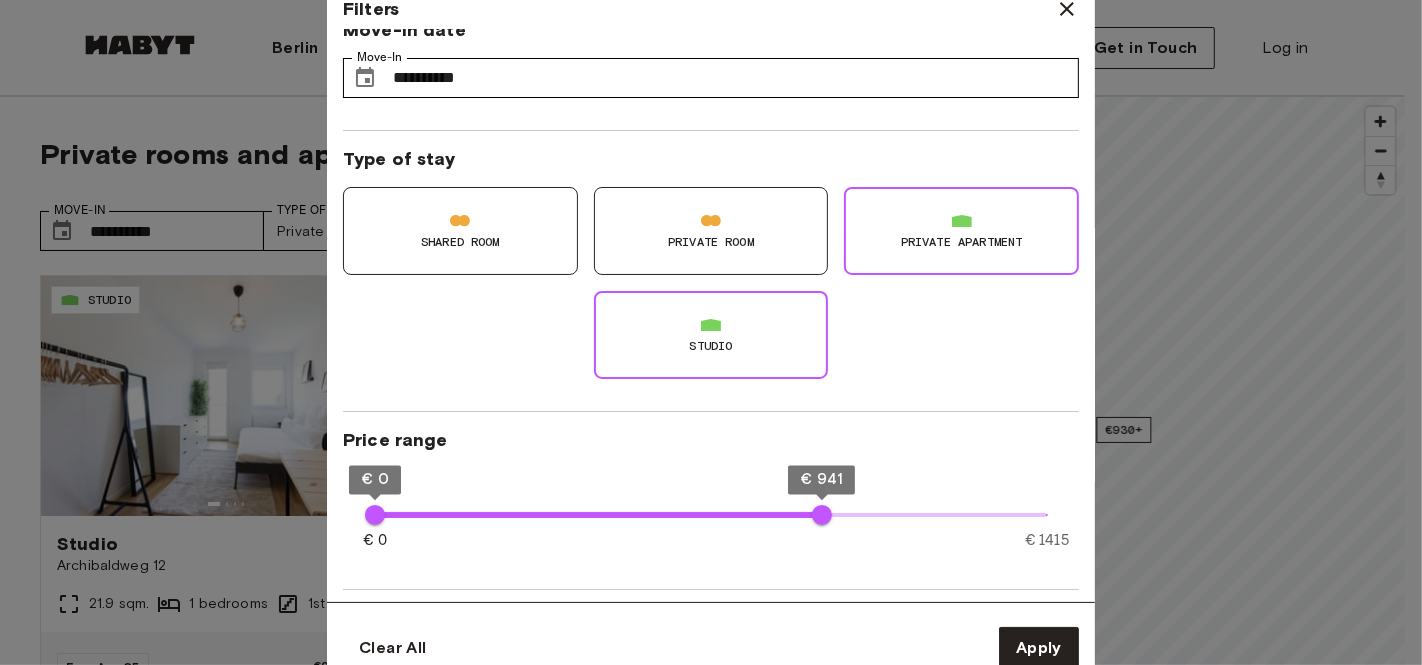 type on "**" 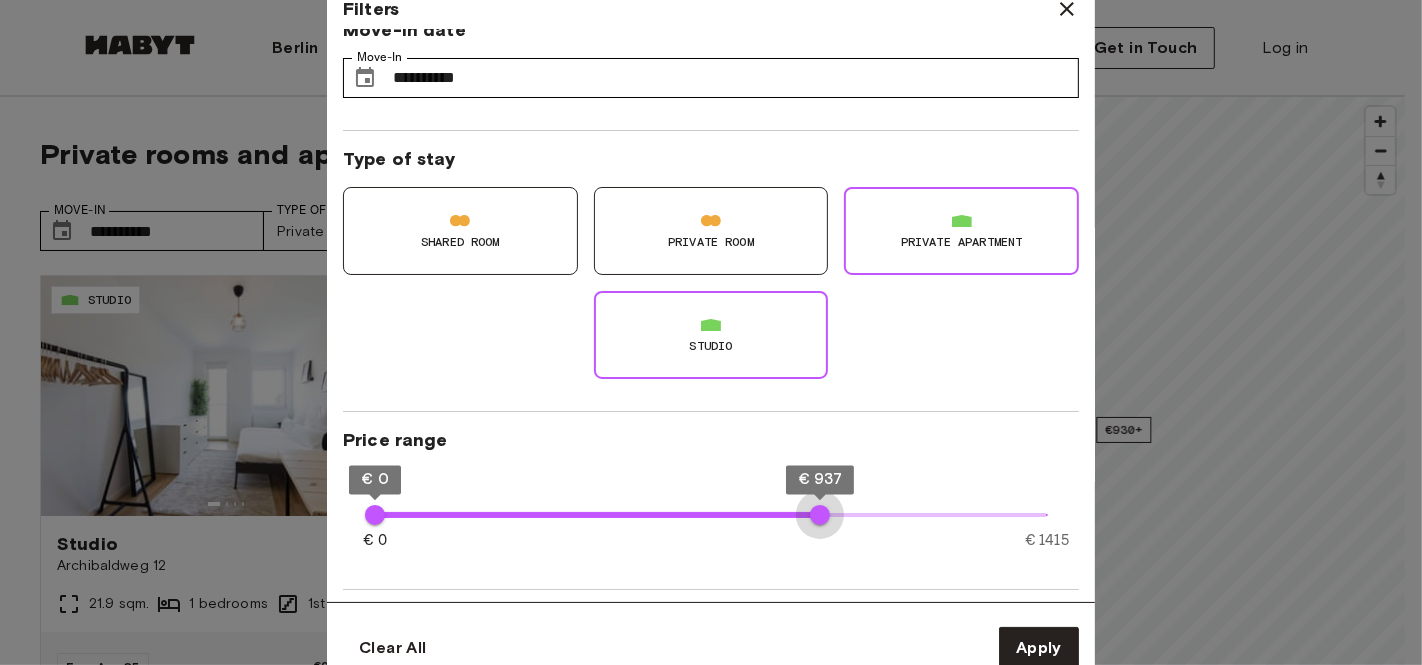 type on "***" 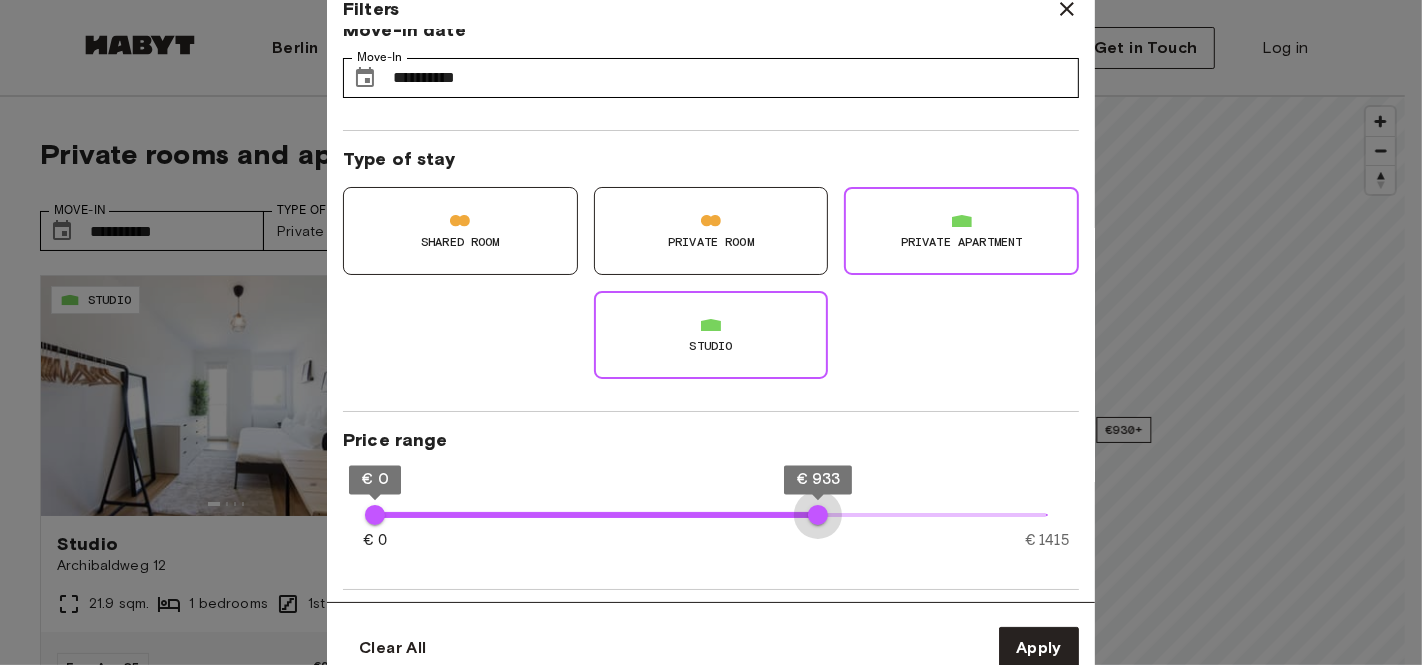 click on "€ 933" at bounding box center (818, 515) 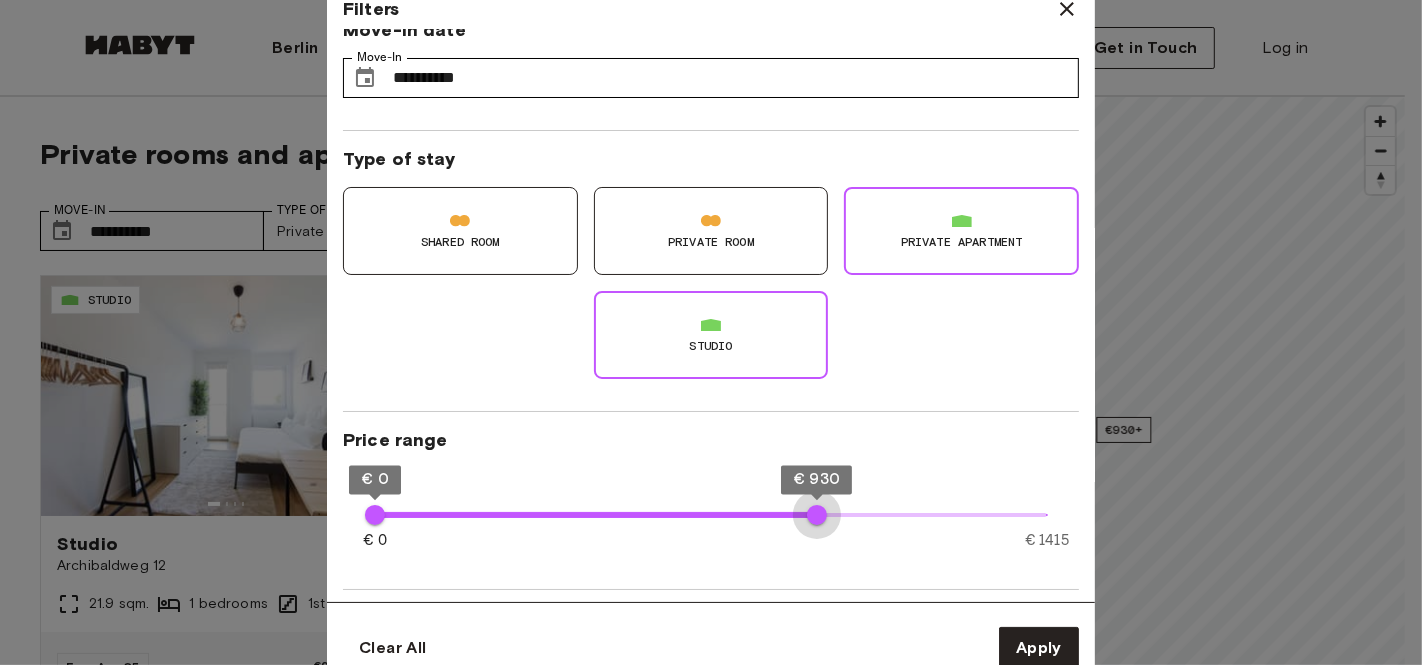 type on "***" 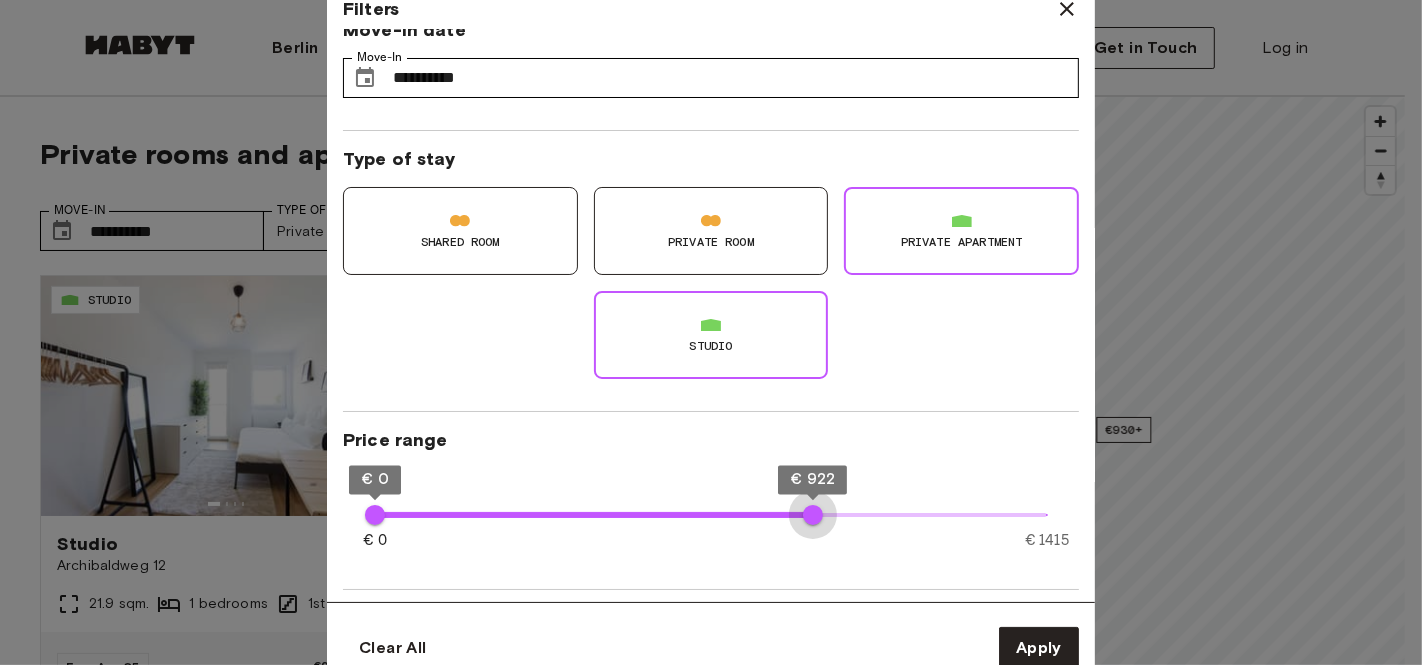 click on "€ 922" at bounding box center [813, 515] 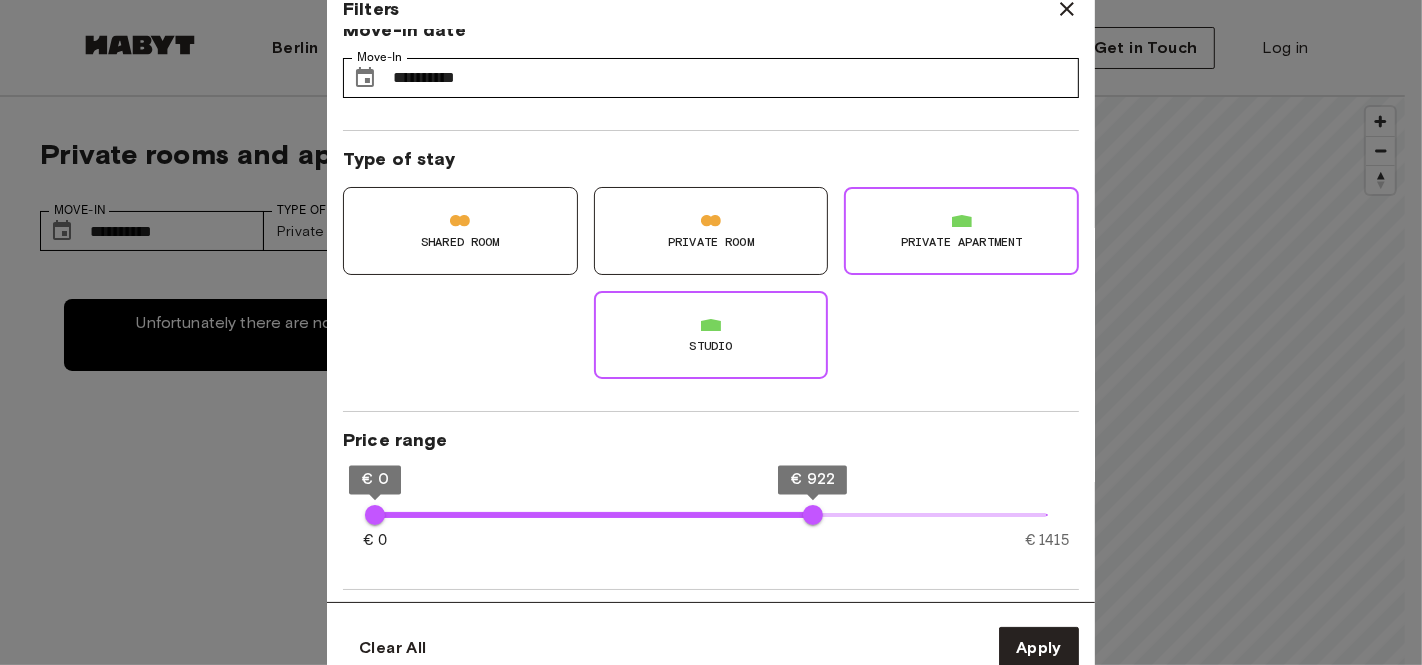 type on "**" 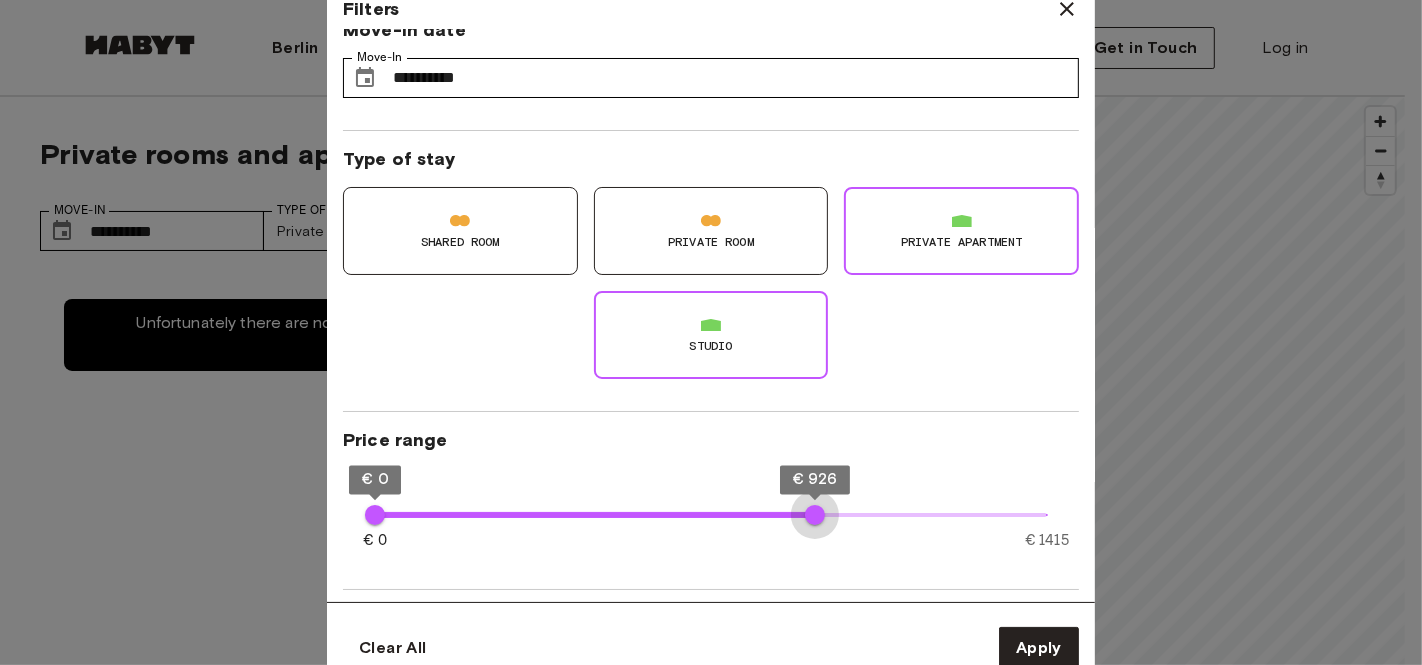type on "***" 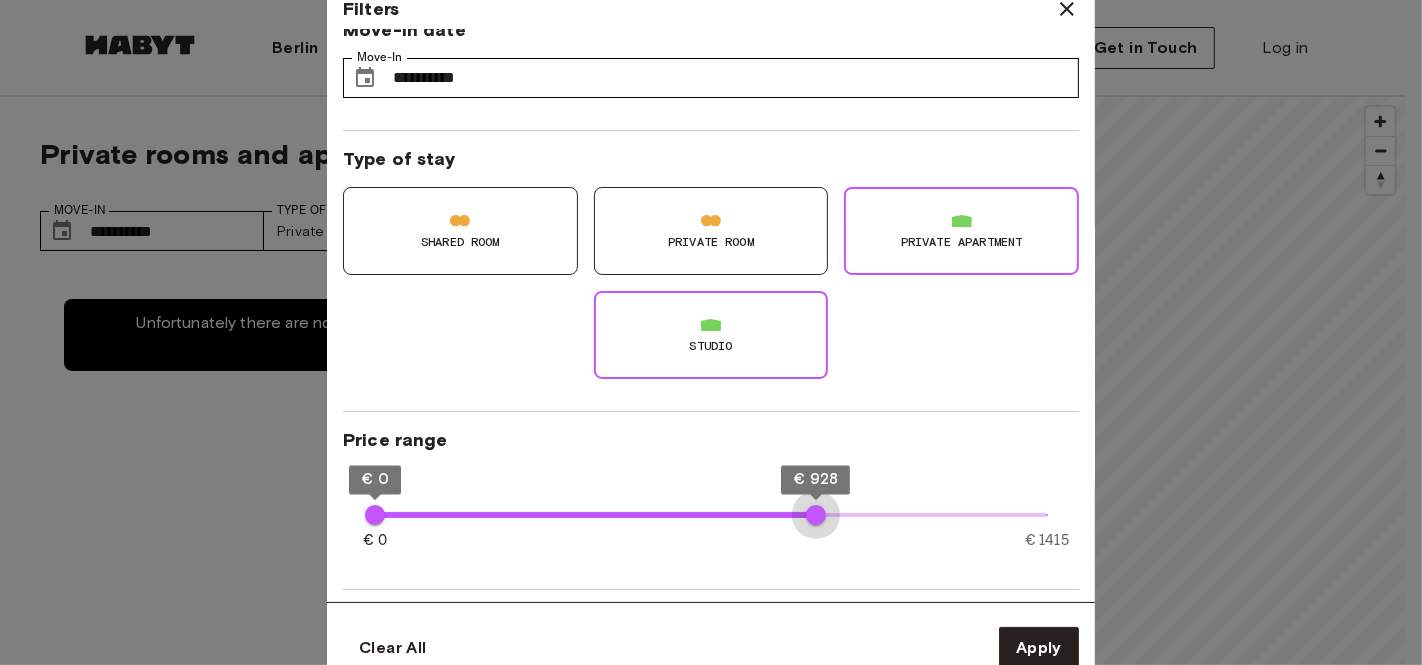 click on "€ 928" at bounding box center [816, 515] 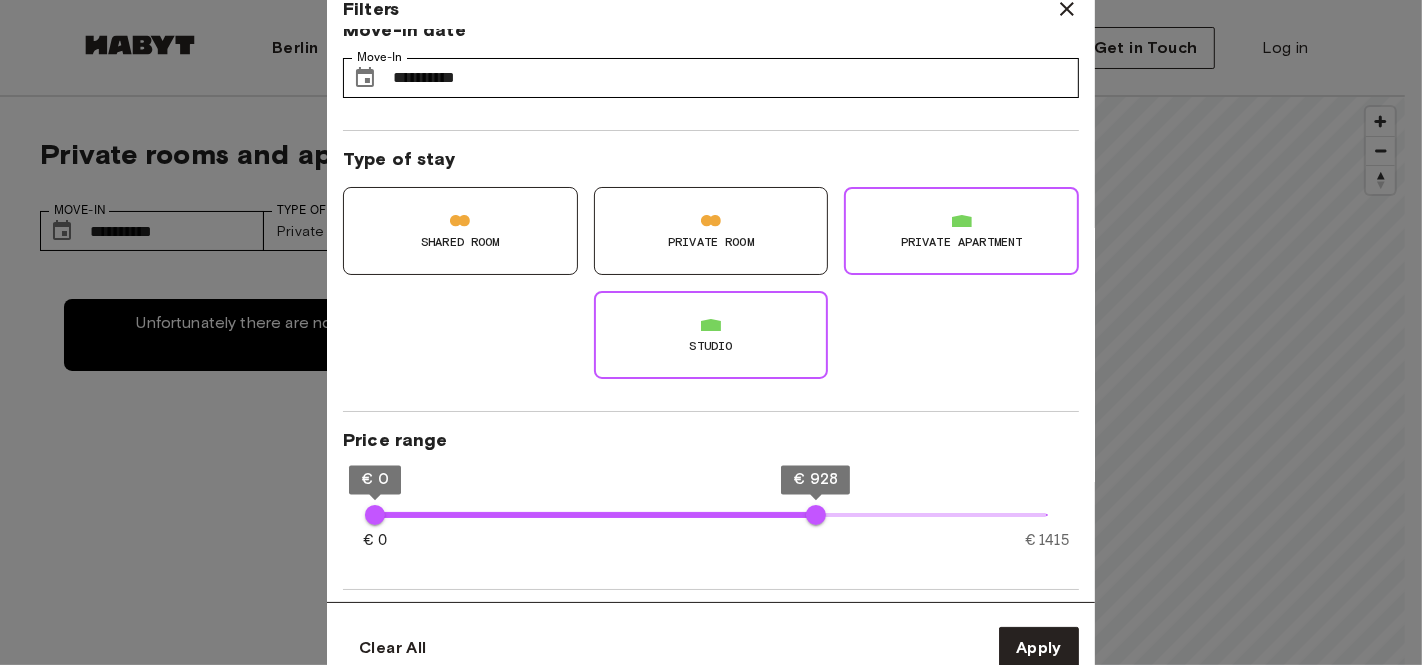 type on "**" 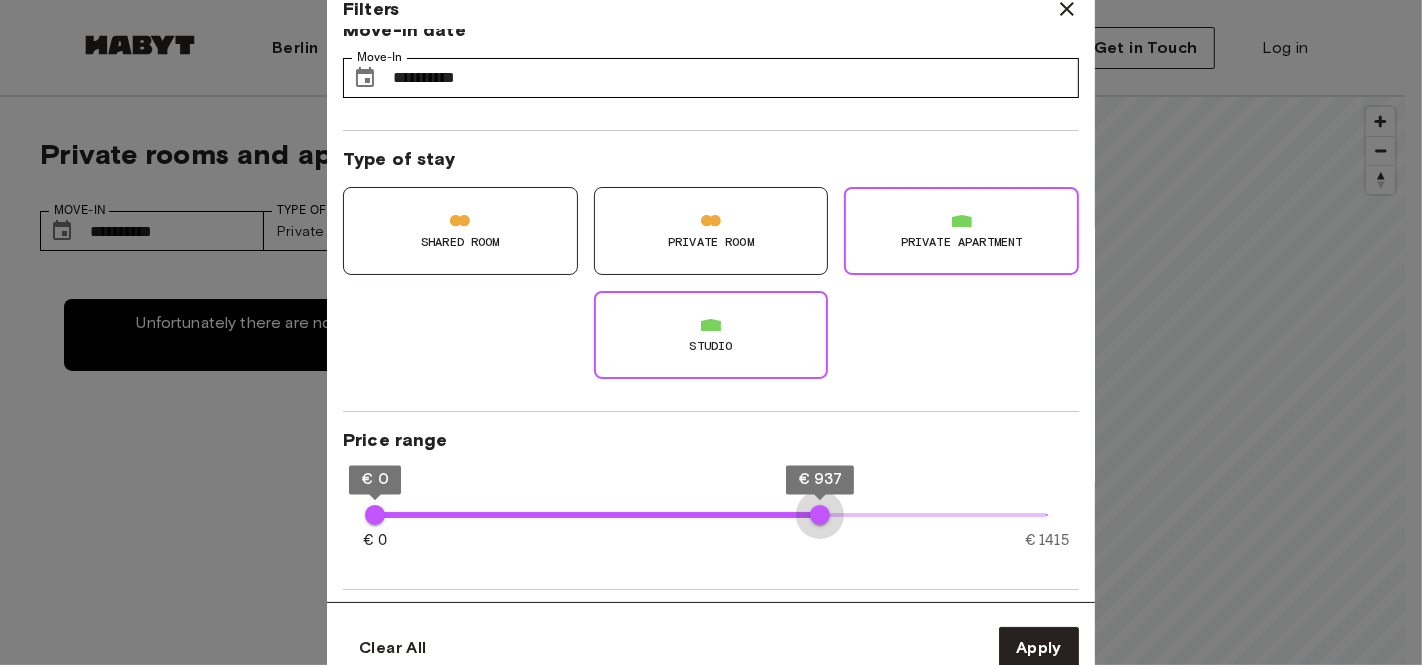 type on "***" 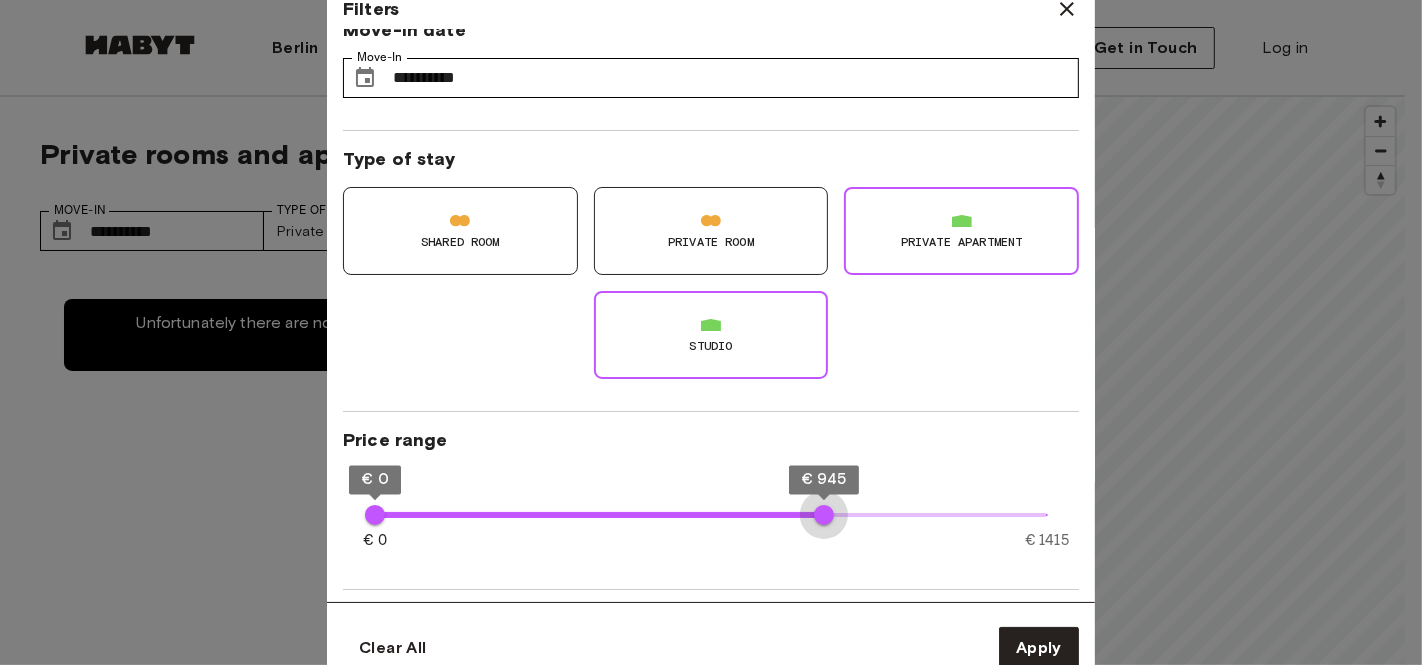 click on "€ 945" at bounding box center [824, 515] 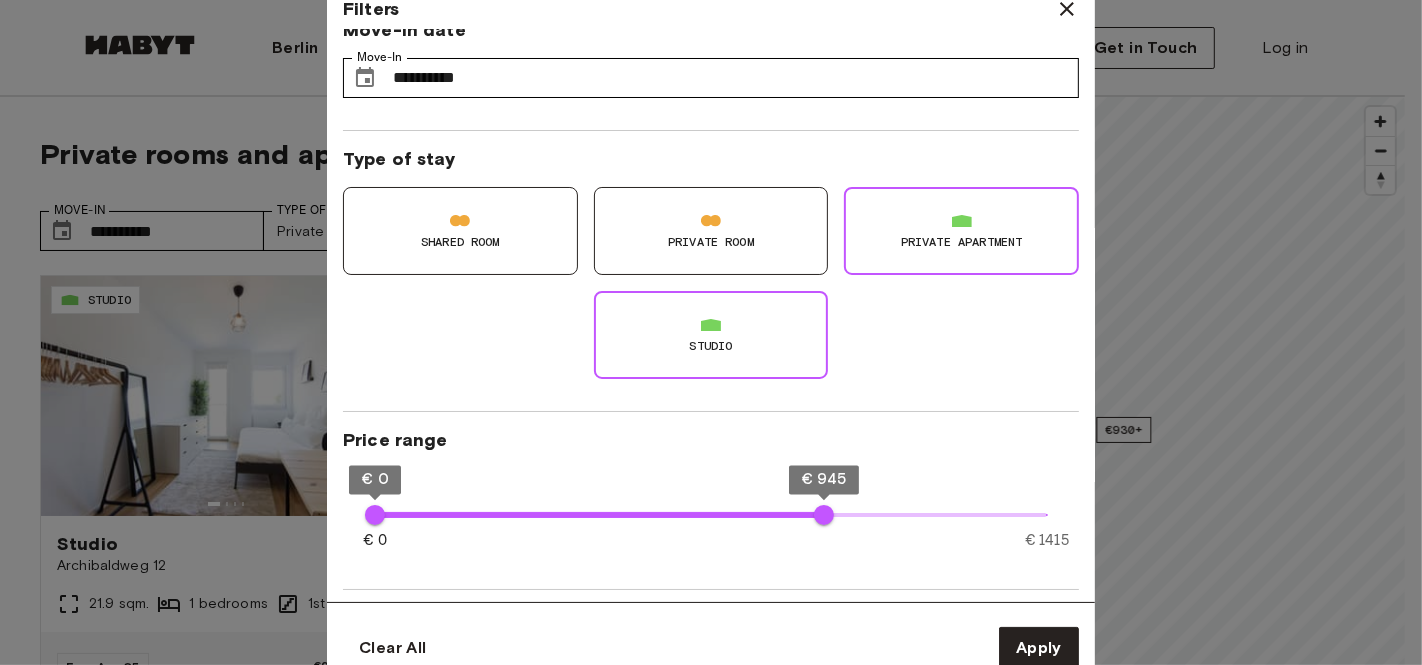 type on "**" 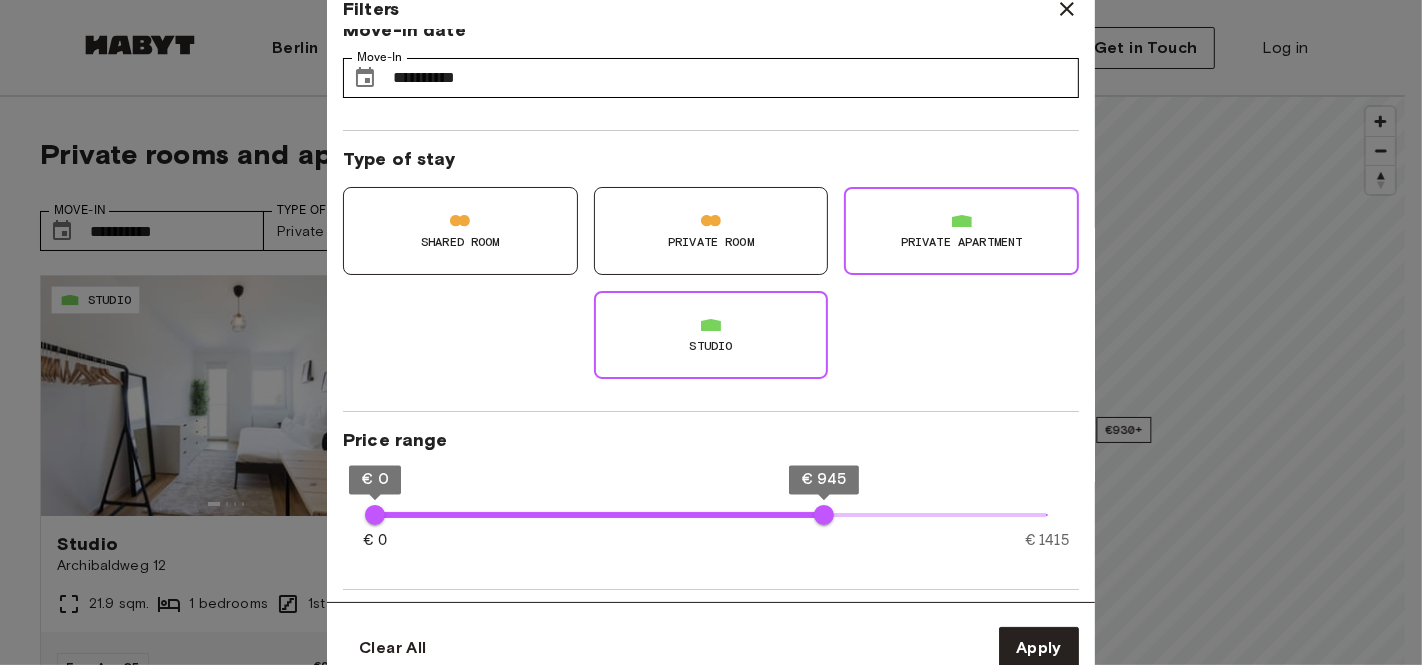 click on "Private apartment" at bounding box center (961, 231) 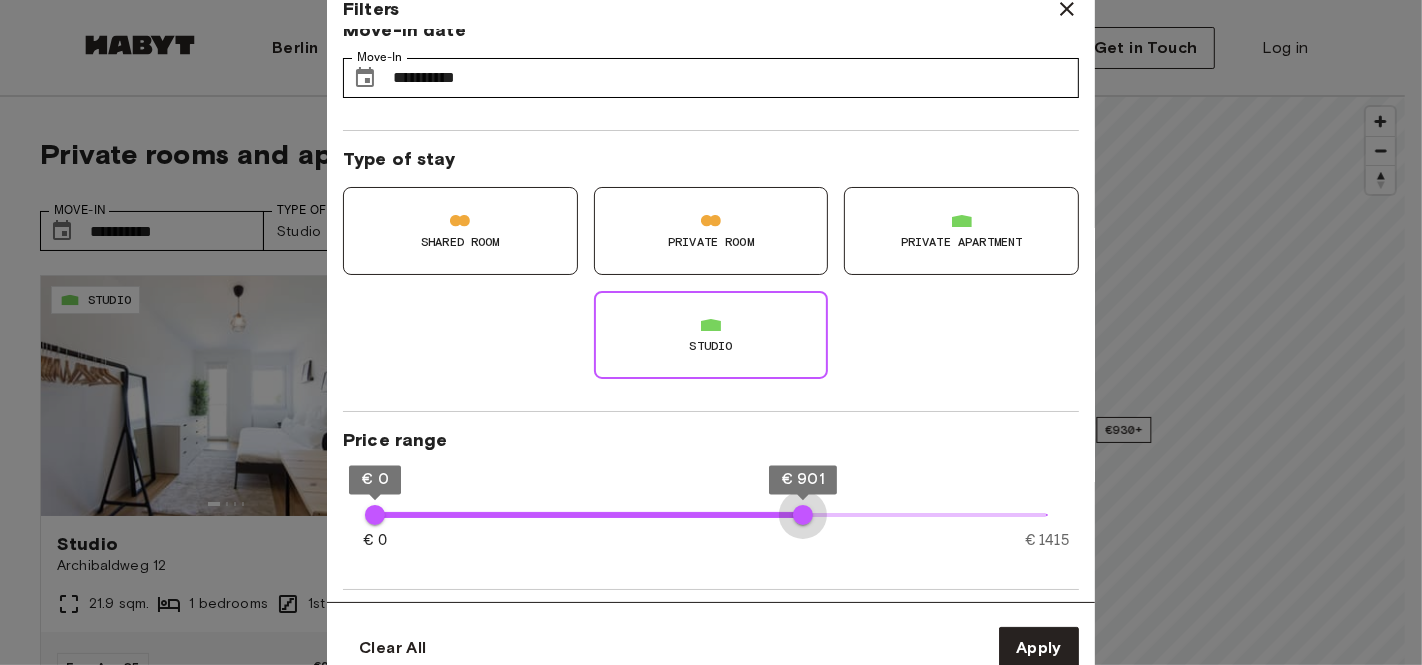 type on "***" 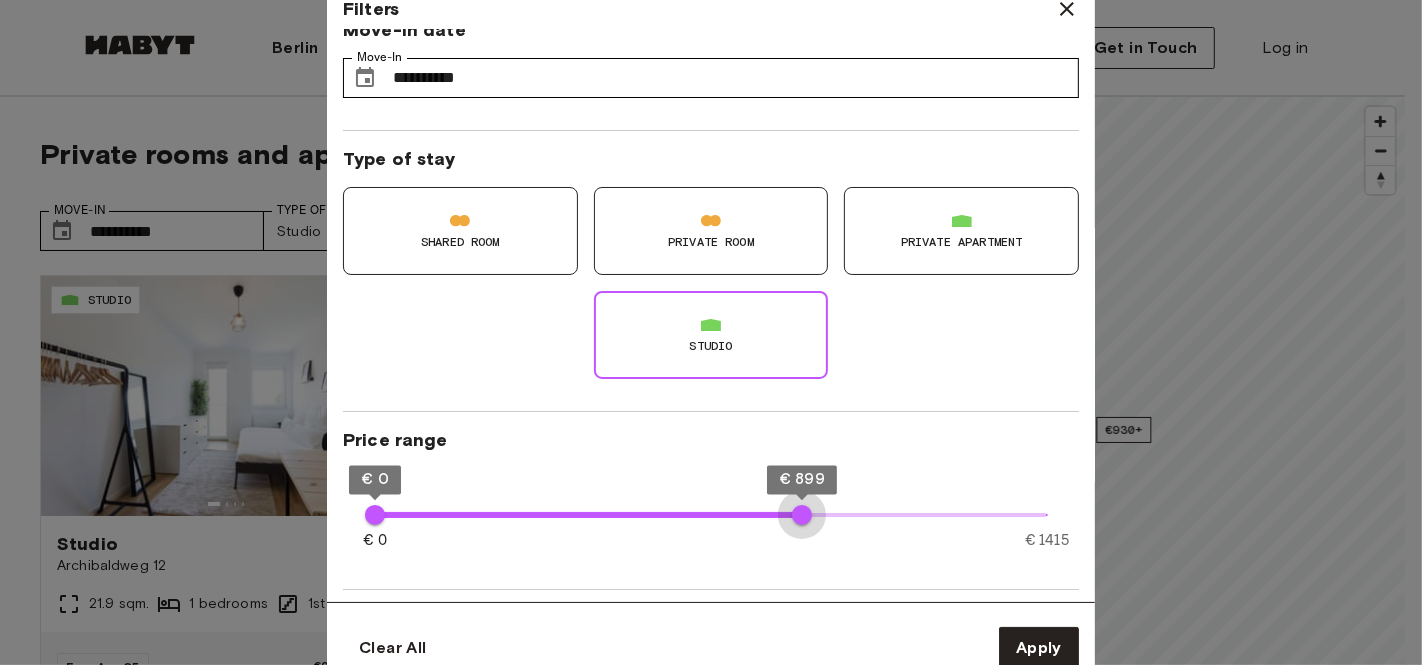 drag, startPoint x: 830, startPoint y: 521, endPoint x: 802, endPoint y: 516, distance: 28.442924 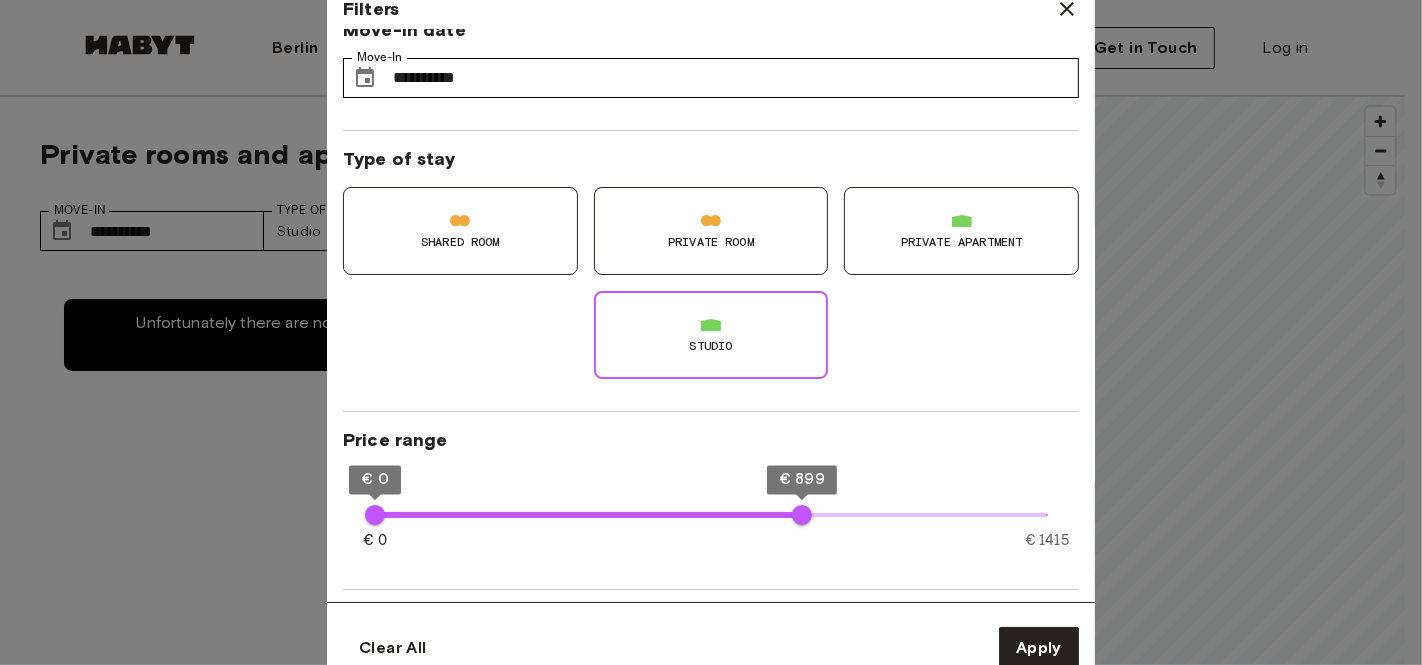 type on "**" 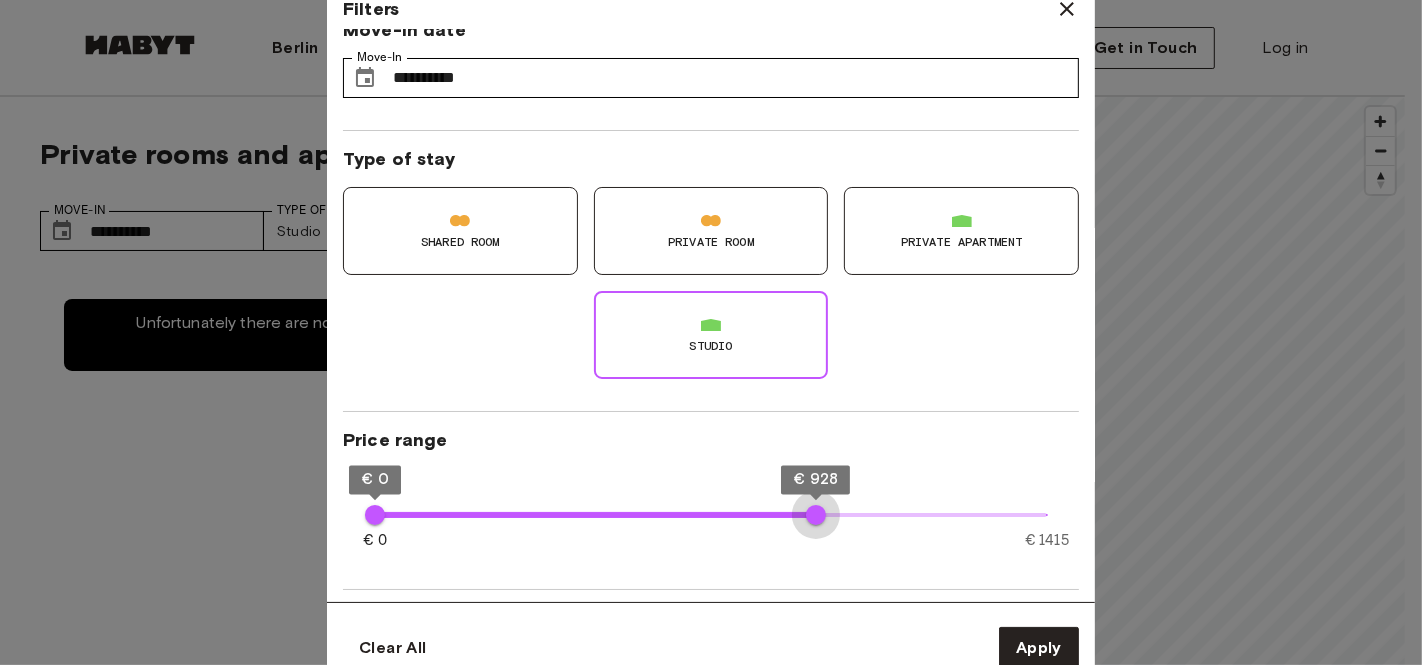 type on "***" 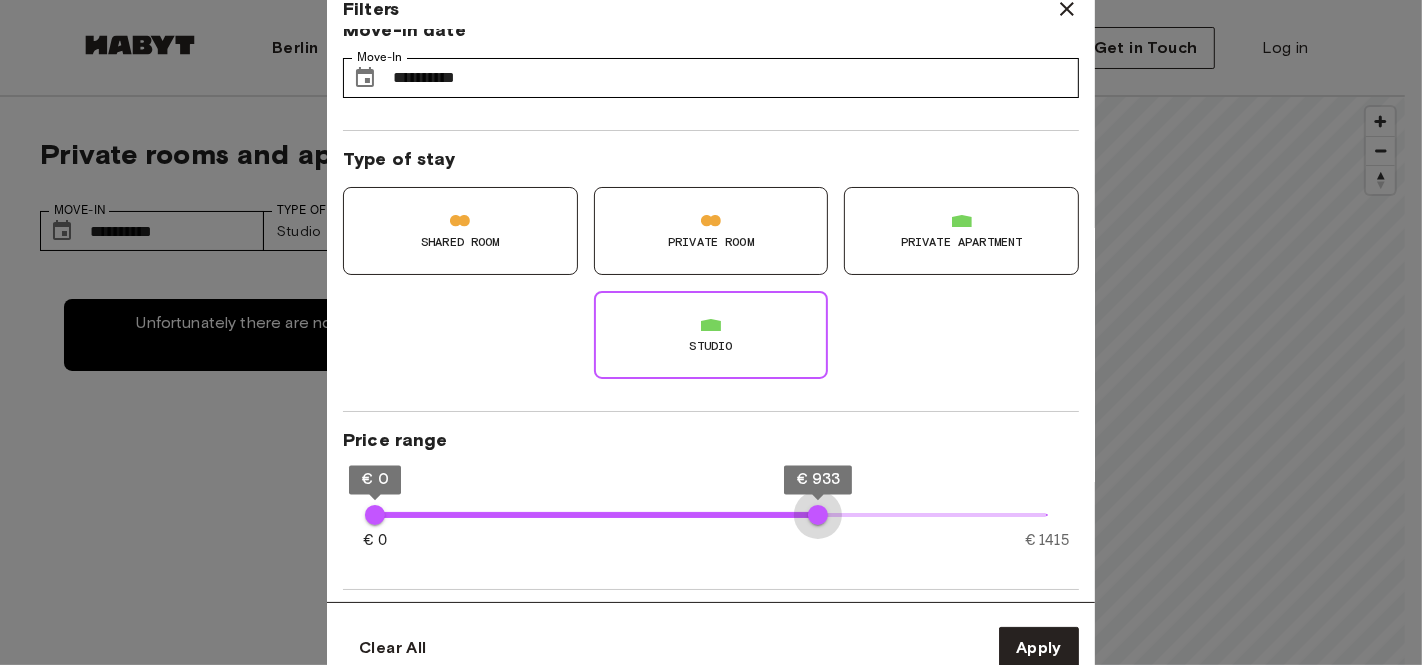 drag, startPoint x: 802, startPoint y: 516, endPoint x: 818, endPoint y: 515, distance: 16.03122 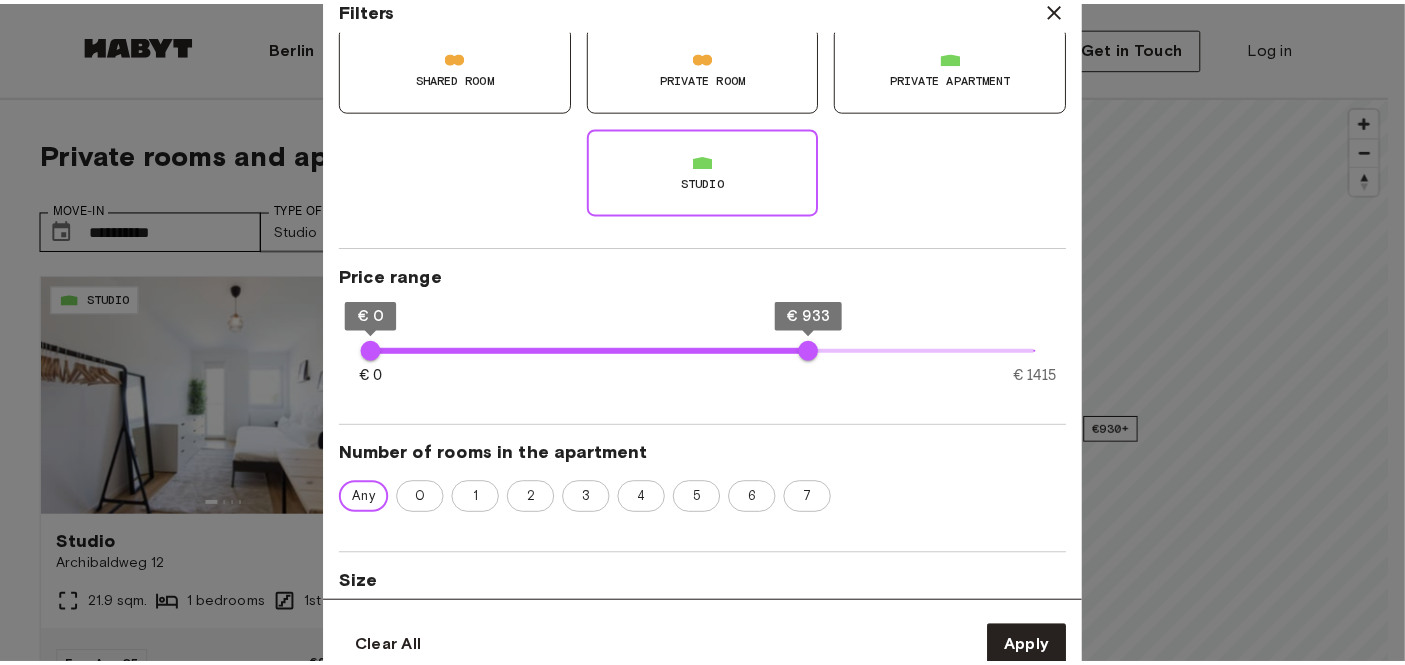 scroll, scrollTop: 194, scrollLeft: 0, axis: vertical 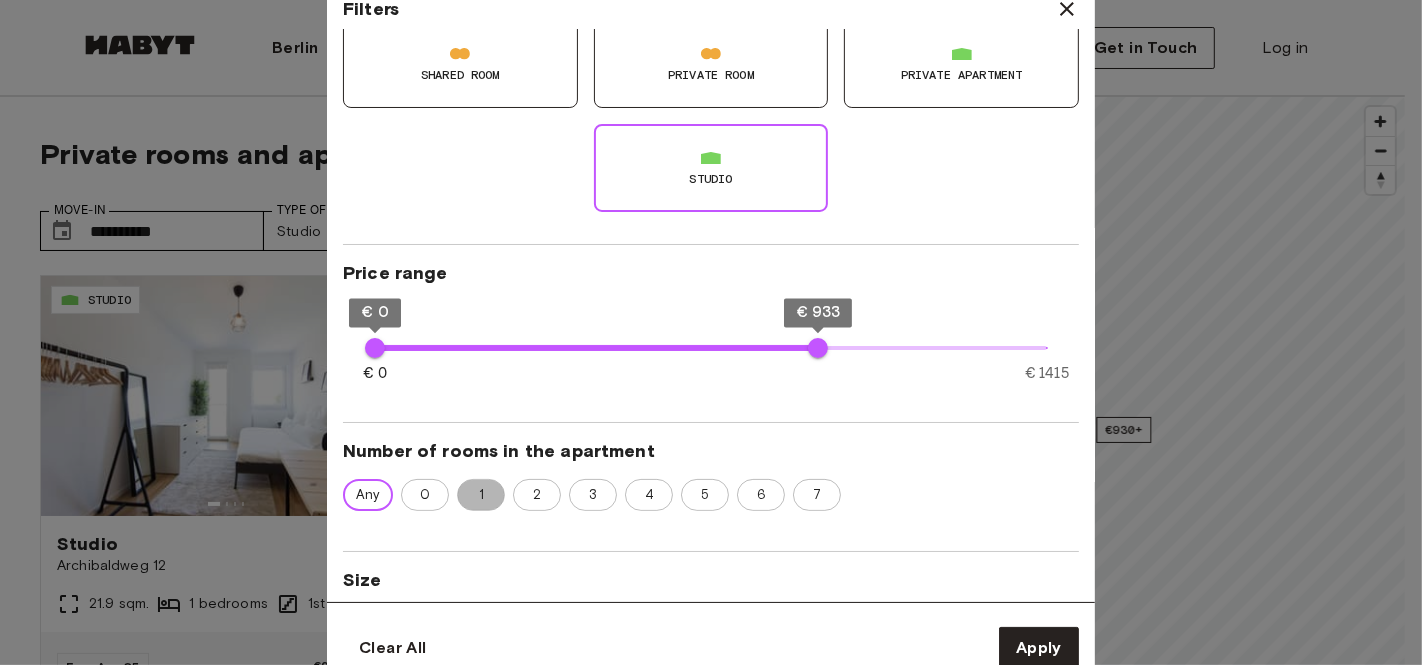 click on "1" at bounding box center [481, 495] 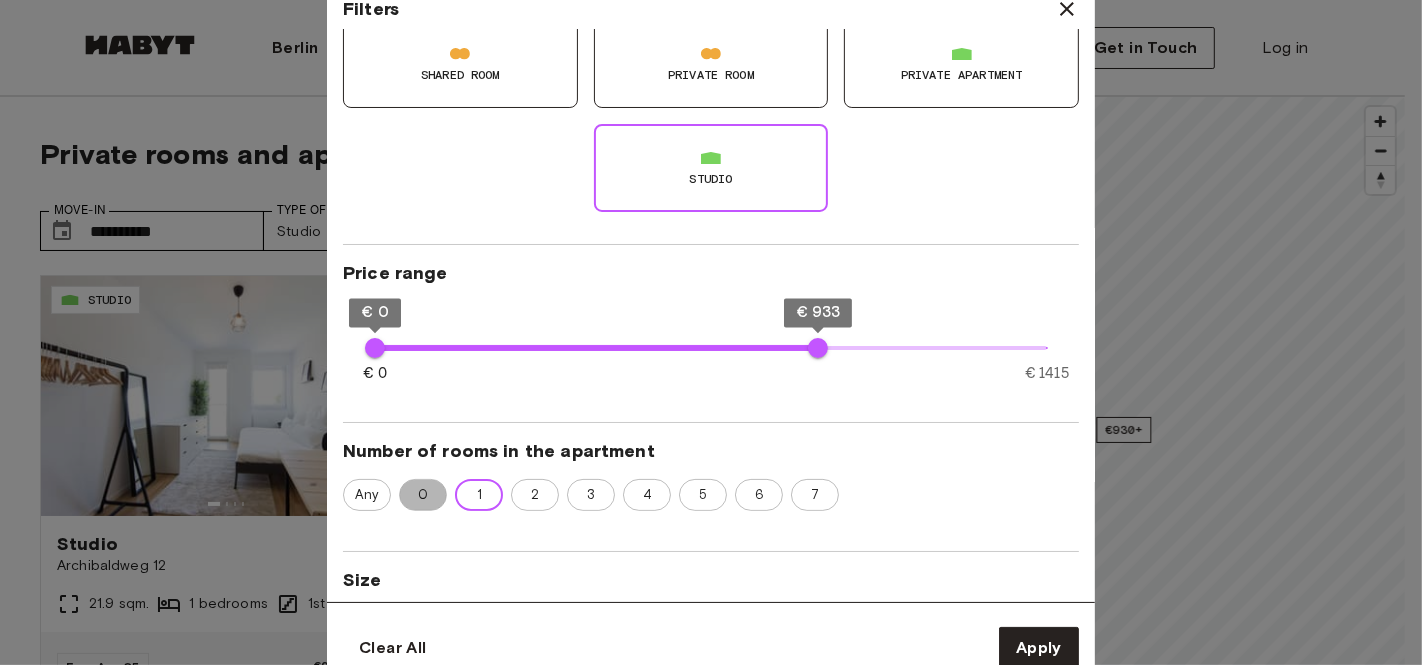 click on "0" at bounding box center [423, 495] 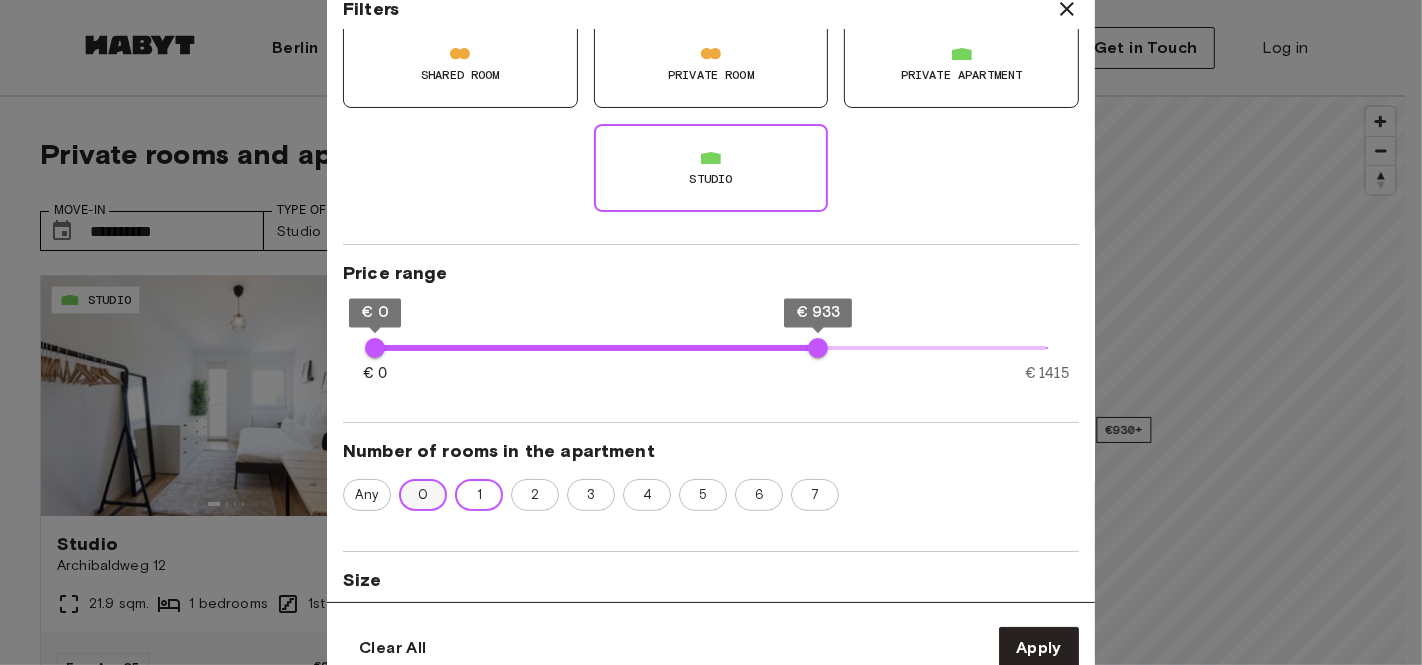 type on "**" 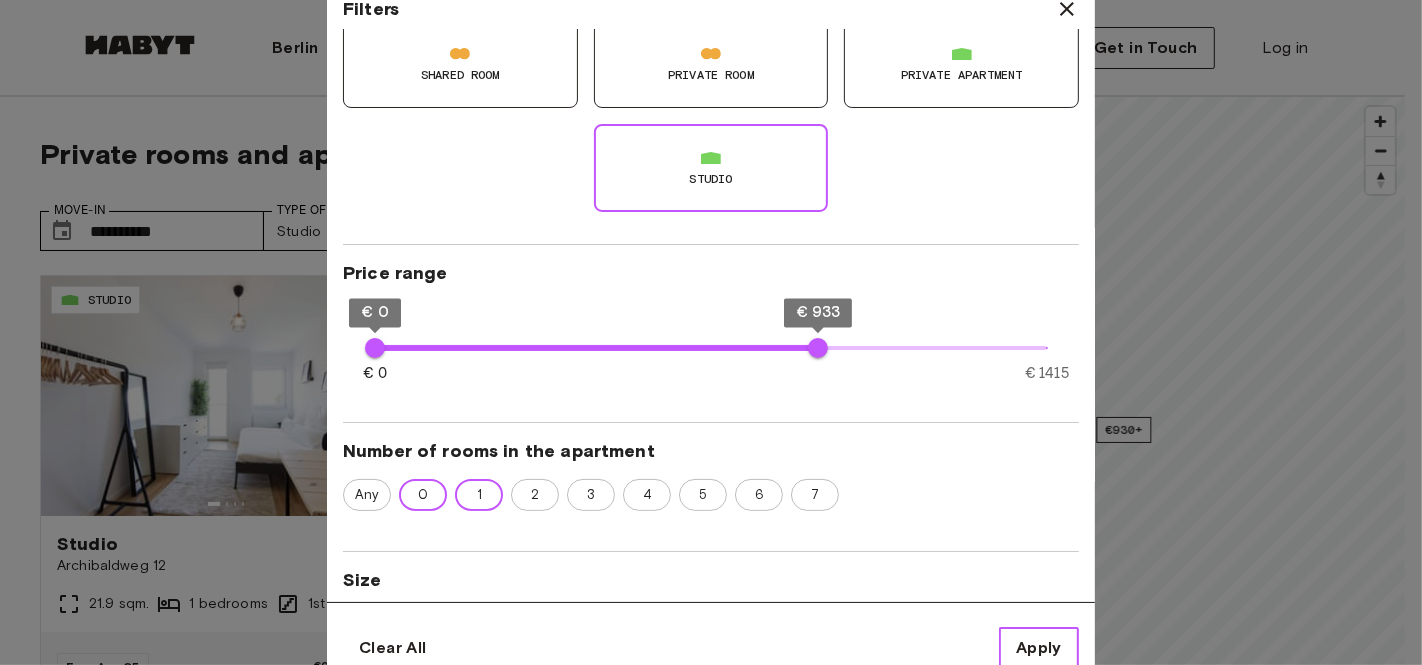 click on "Apply" at bounding box center [1039, 648] 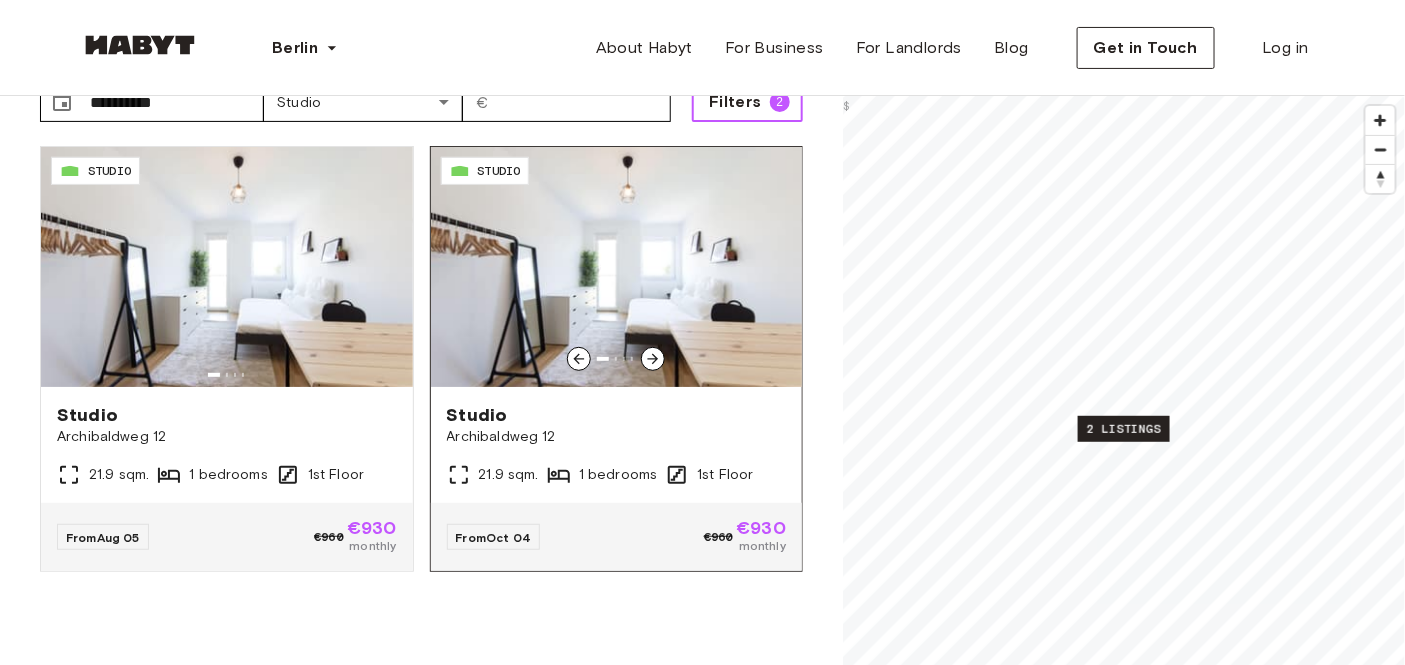 scroll, scrollTop: 138, scrollLeft: 0, axis: vertical 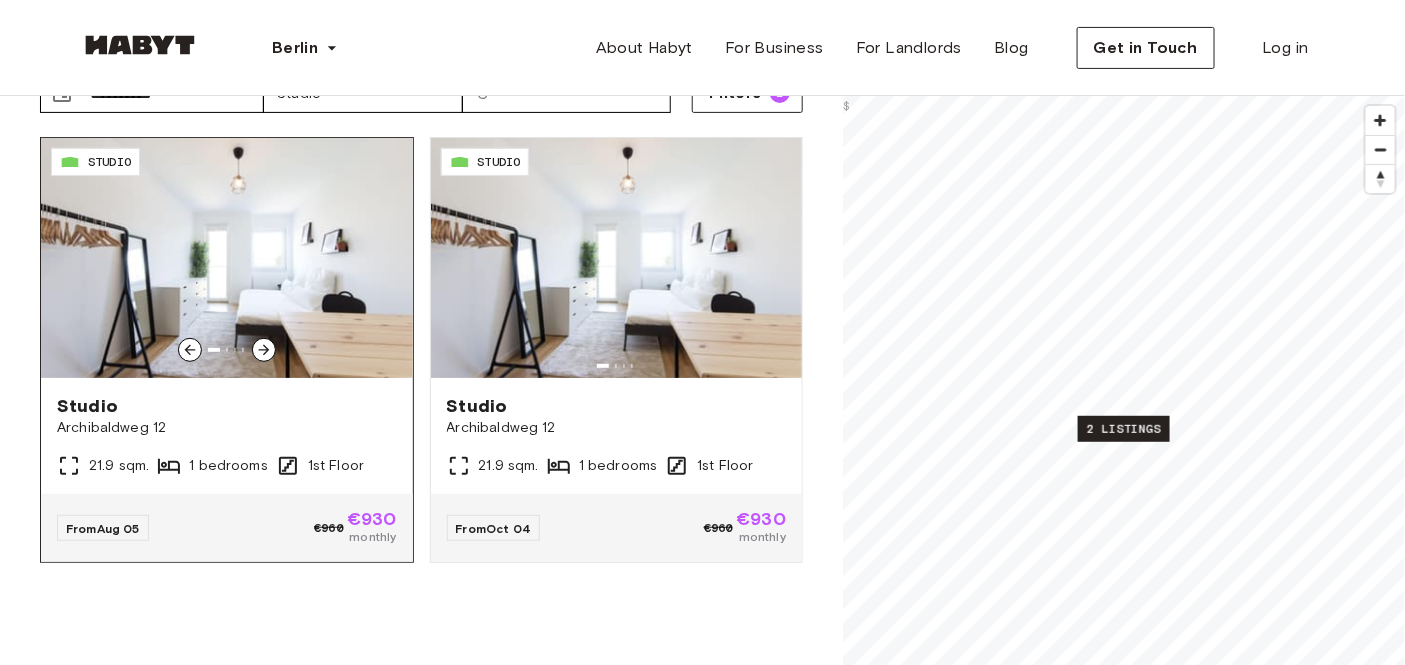 click 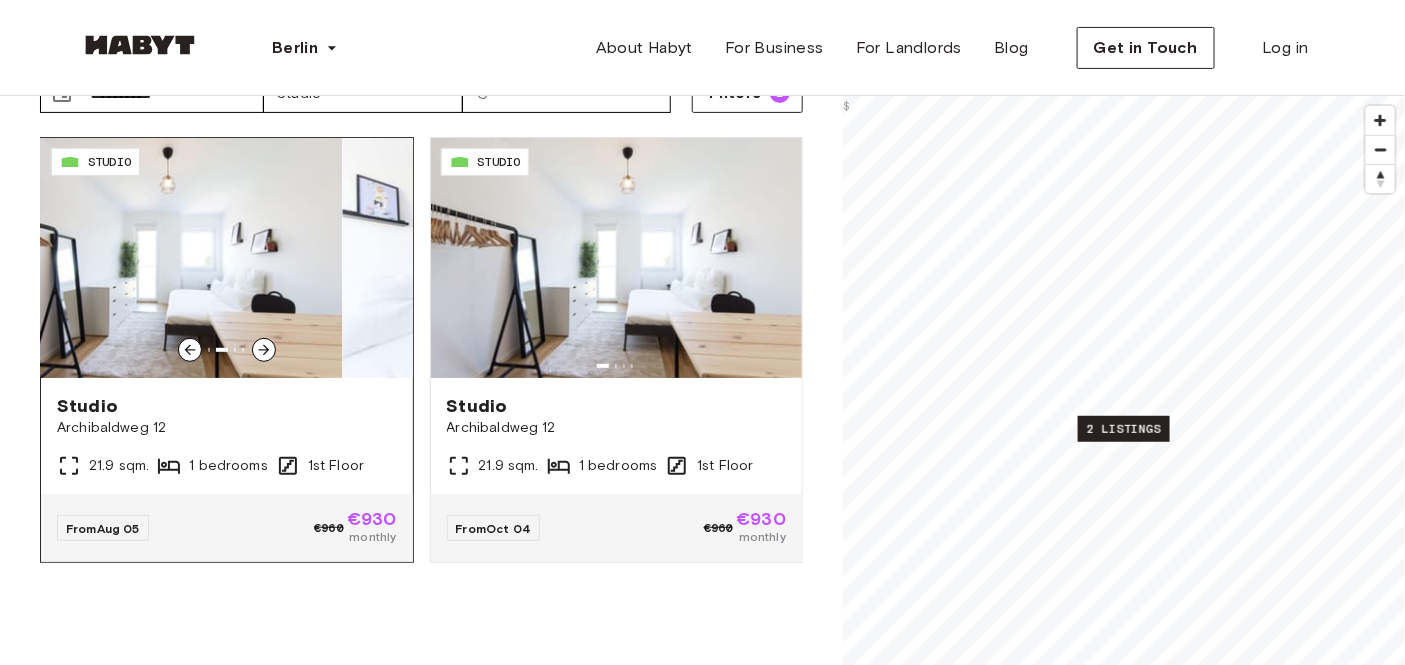 click 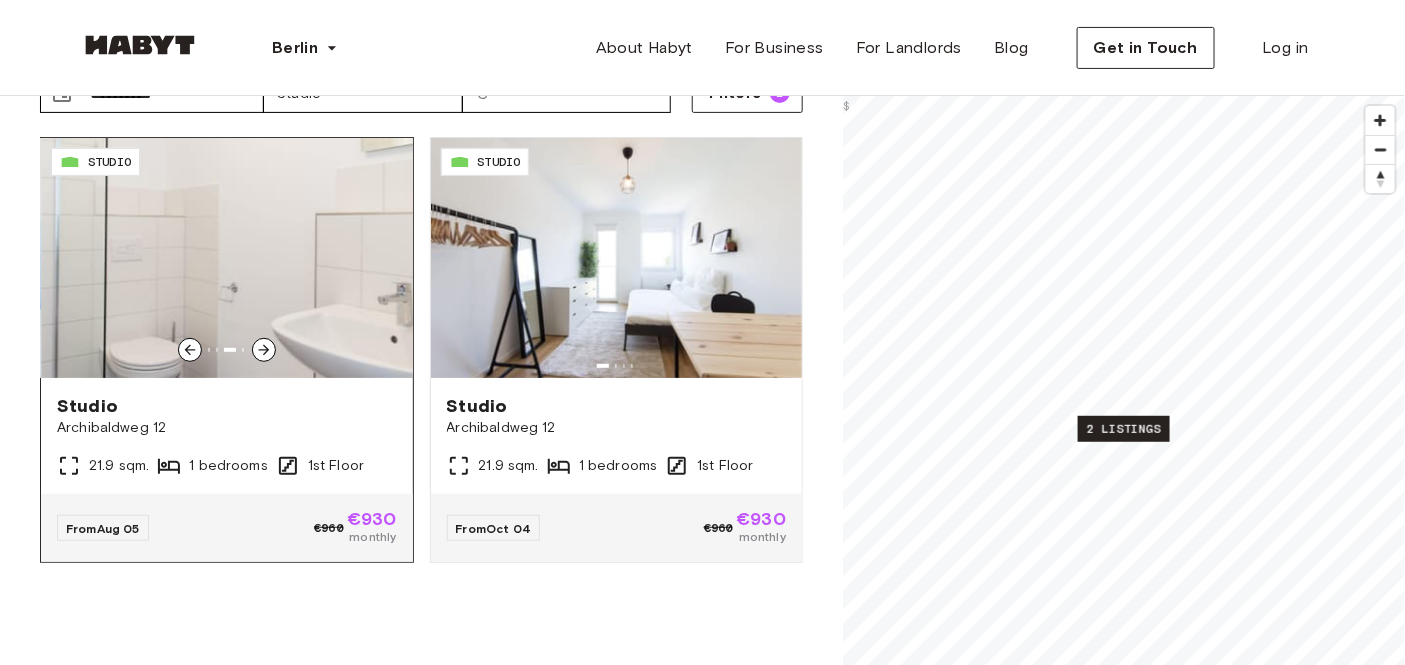 click 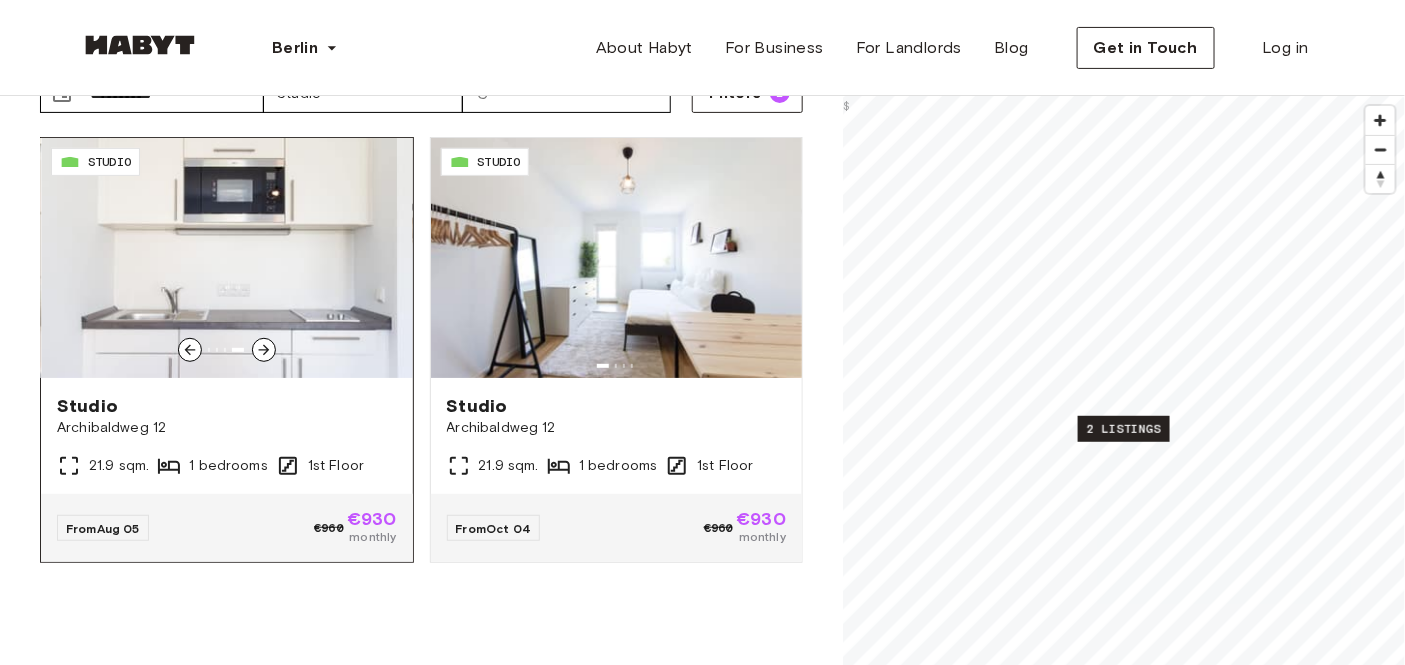 click 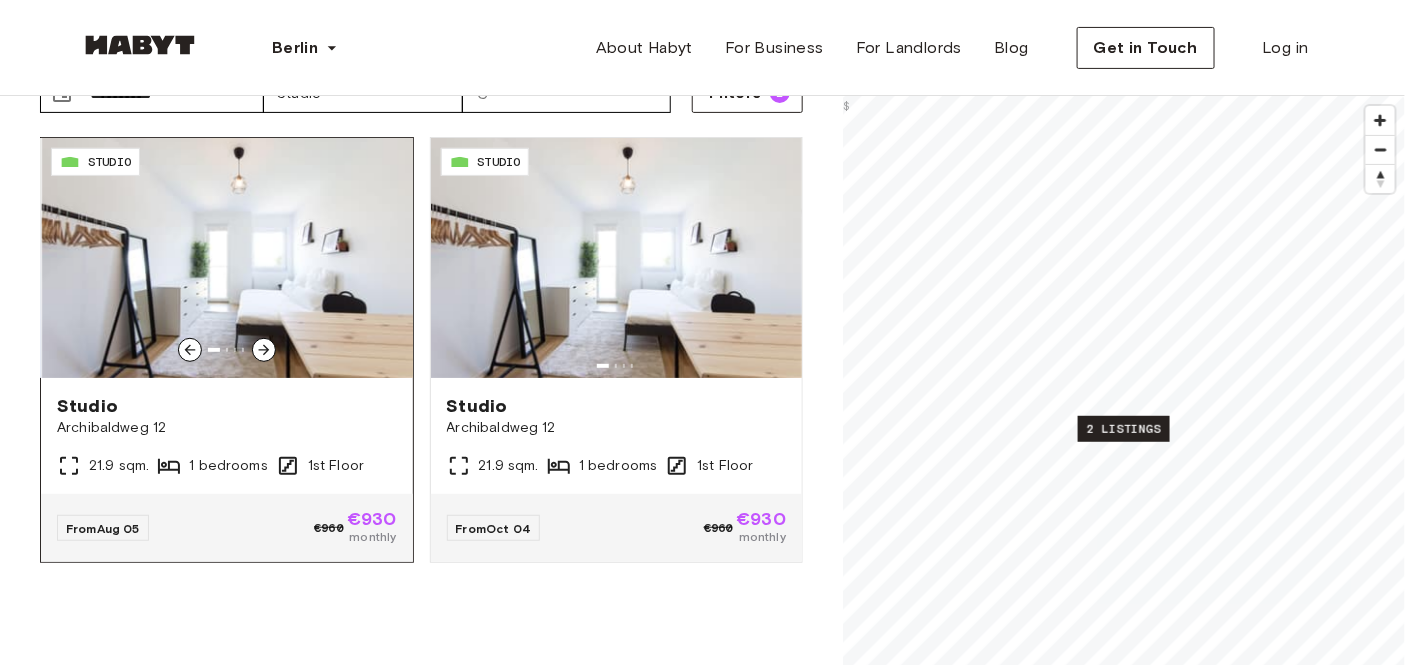 click 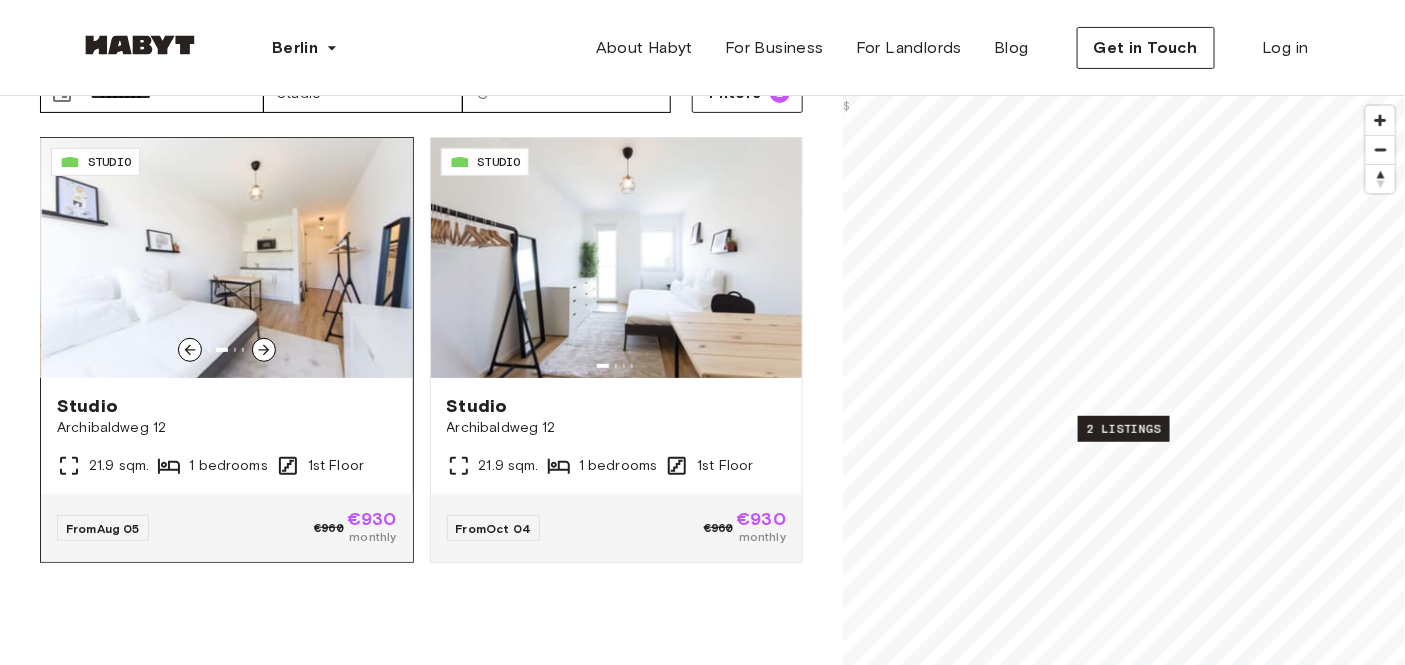 click 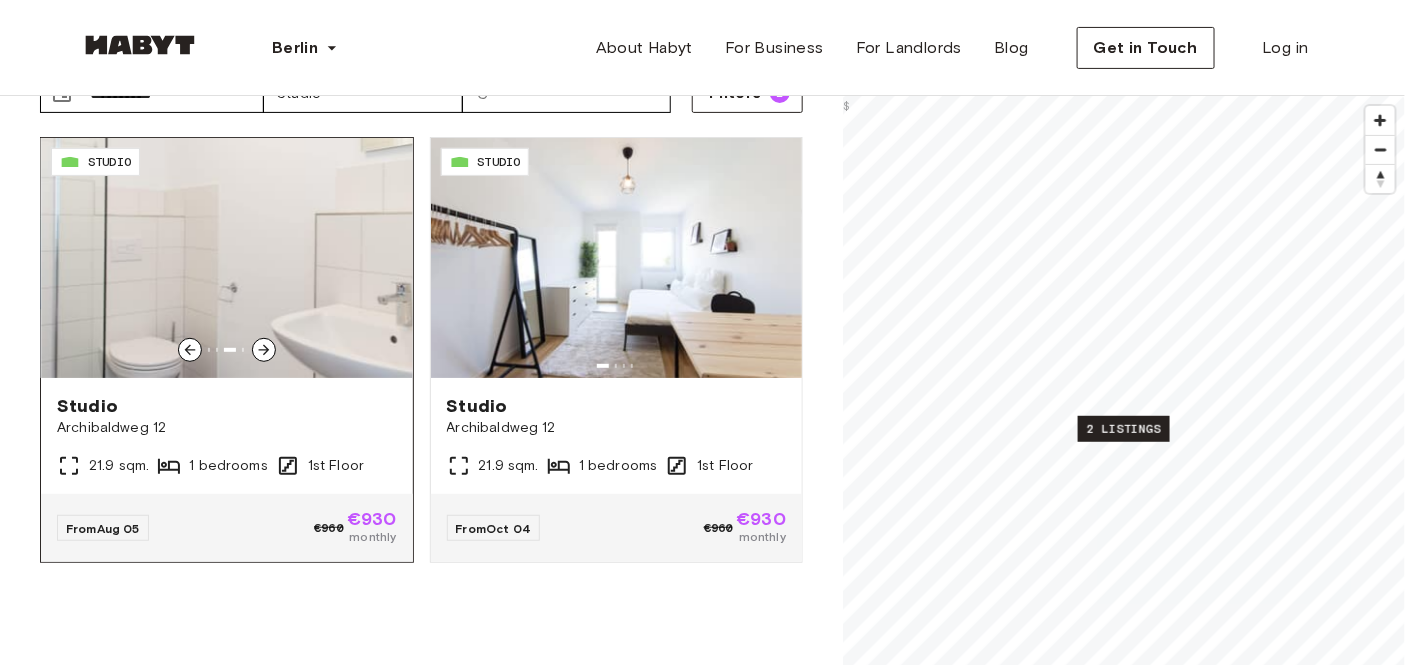 click on "Archibaldweg 12" at bounding box center (227, 428) 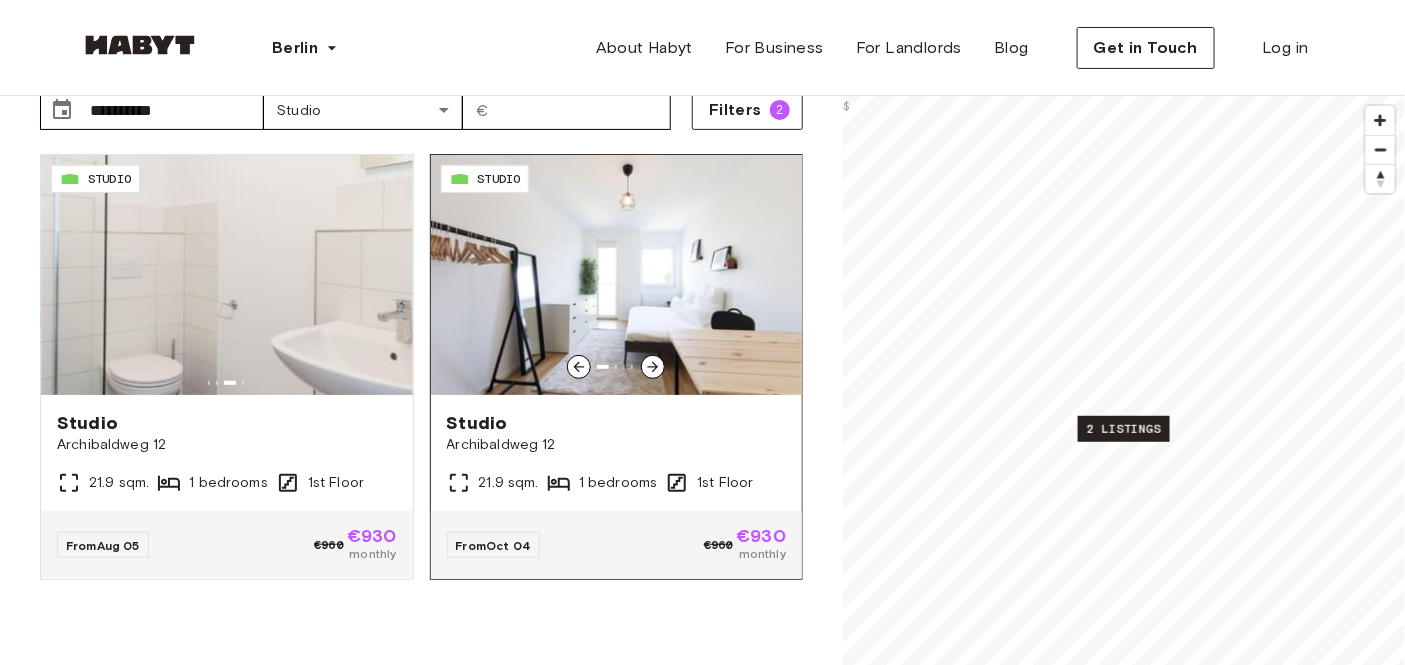 scroll, scrollTop: 111, scrollLeft: 0, axis: vertical 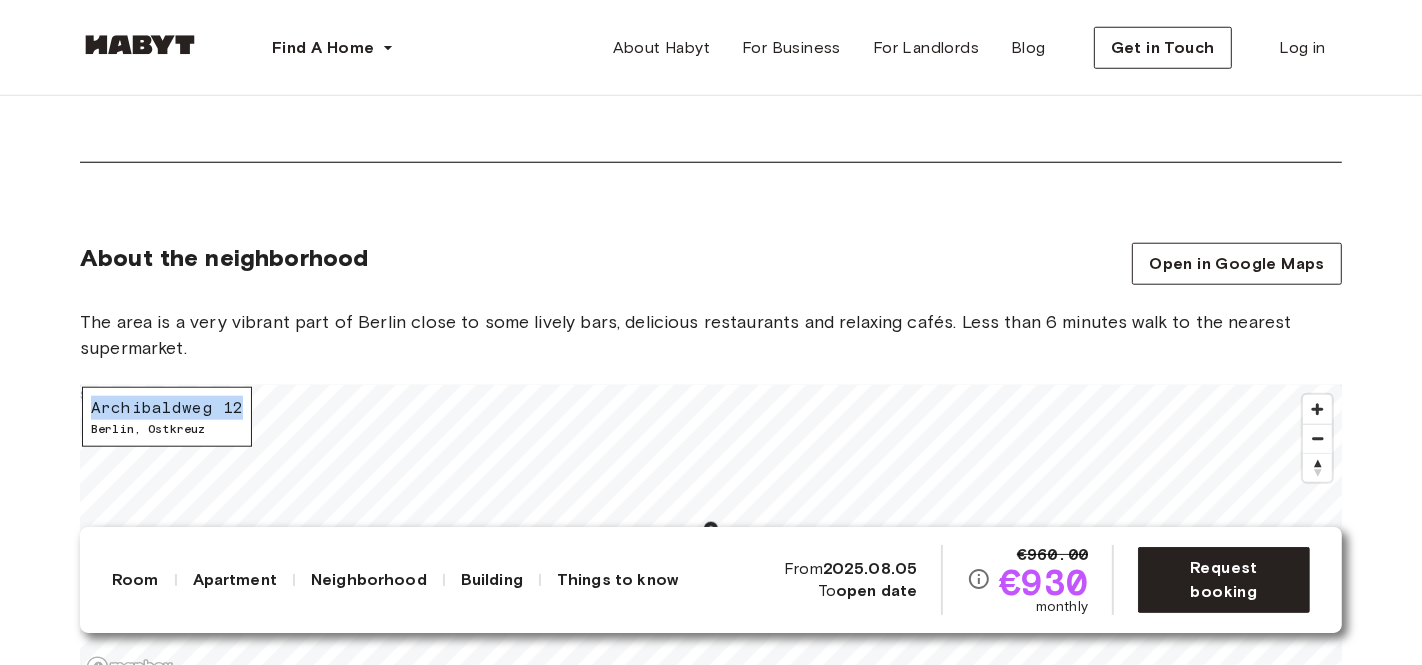 drag, startPoint x: 92, startPoint y: 402, endPoint x: 245, endPoint y: 410, distance: 153.20901 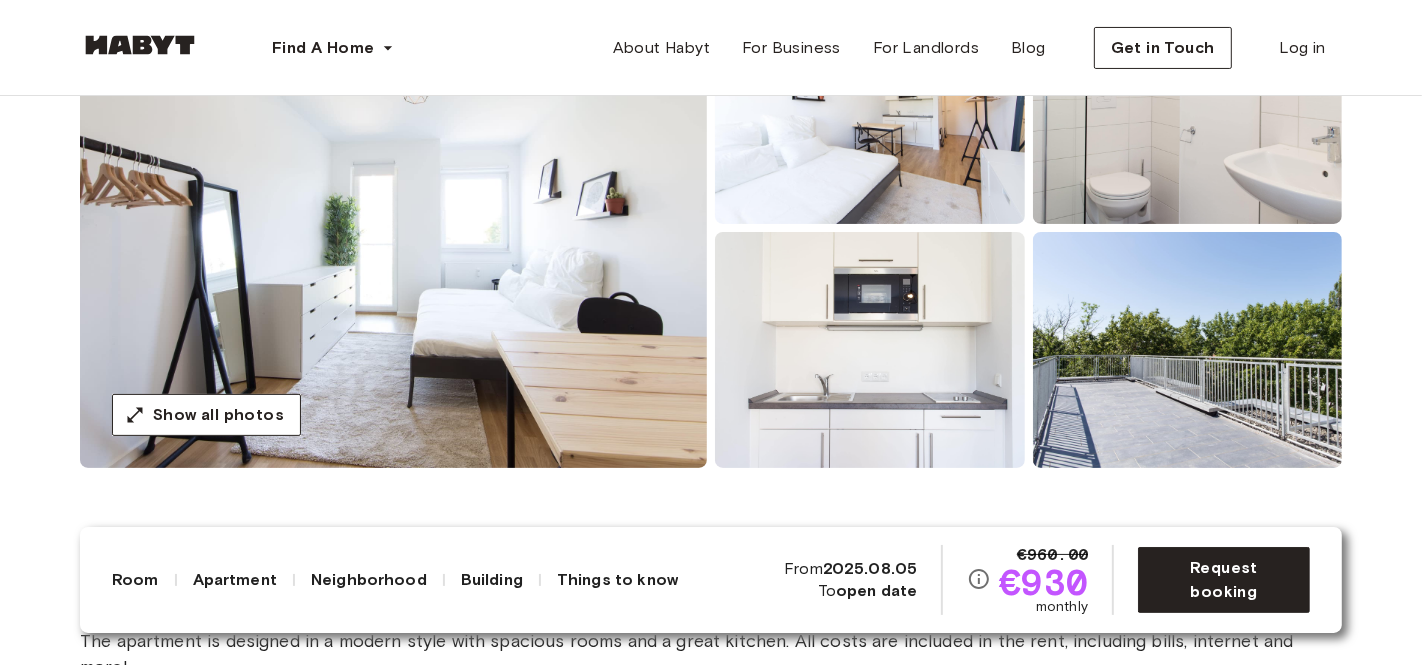 scroll, scrollTop: 305, scrollLeft: 0, axis: vertical 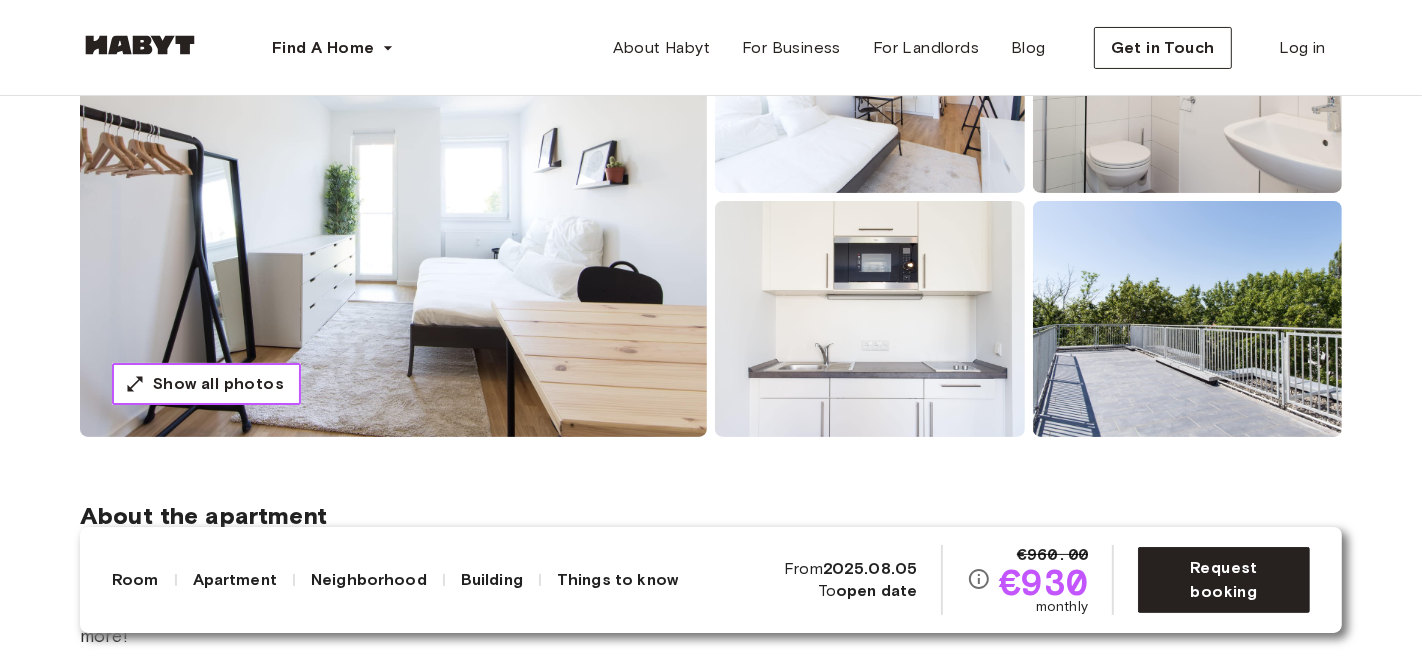 click on "Show all photos" at bounding box center (218, 384) 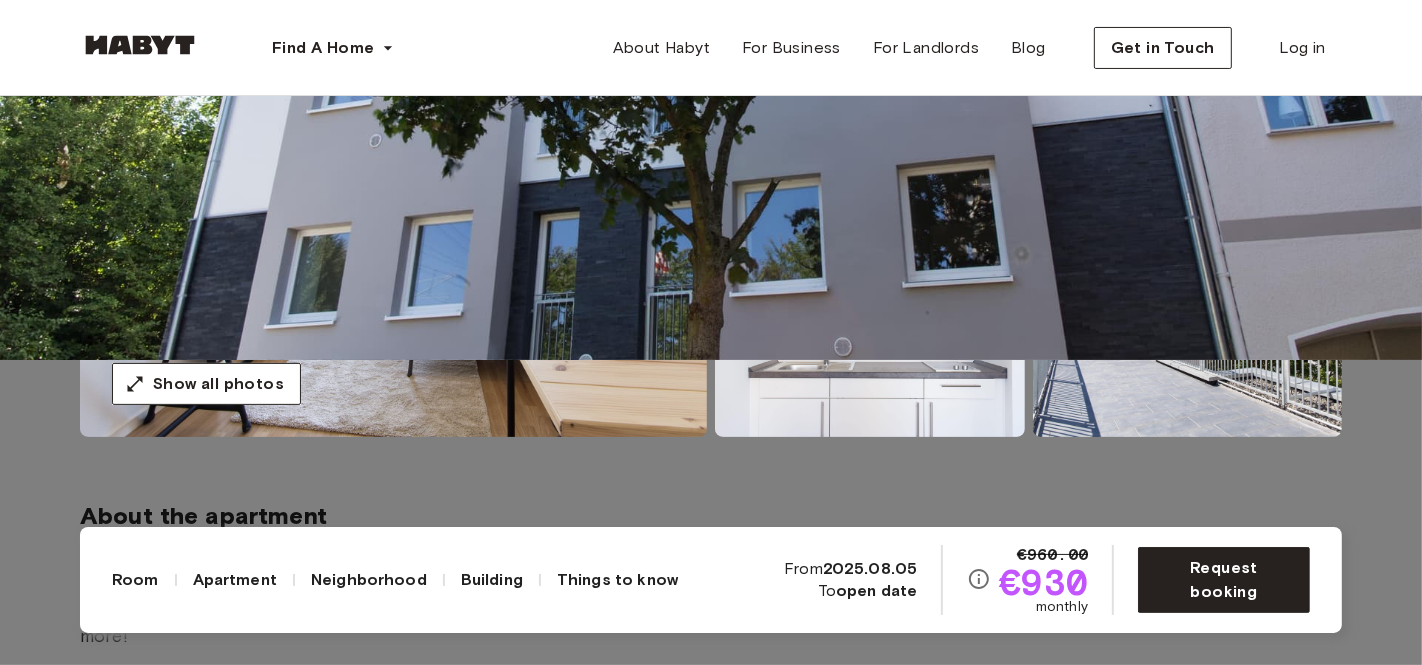 click at bounding box center (711, 27) 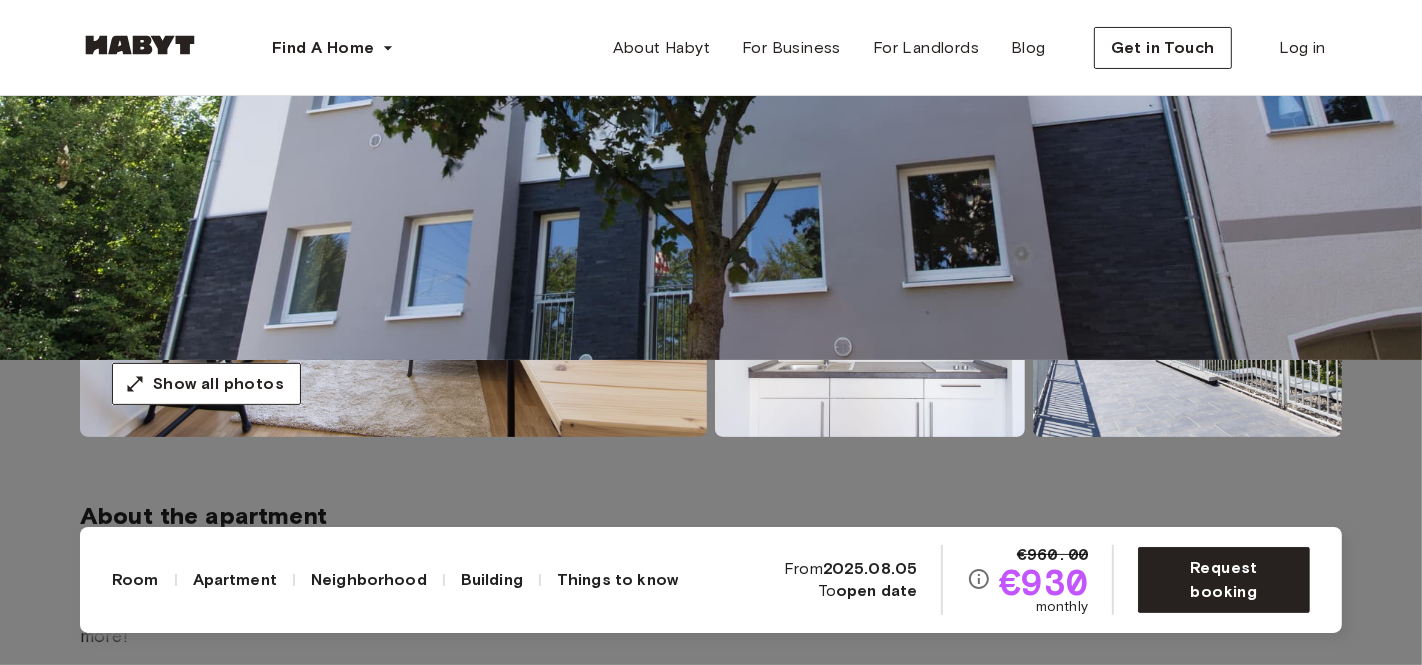click at bounding box center (711, 27) 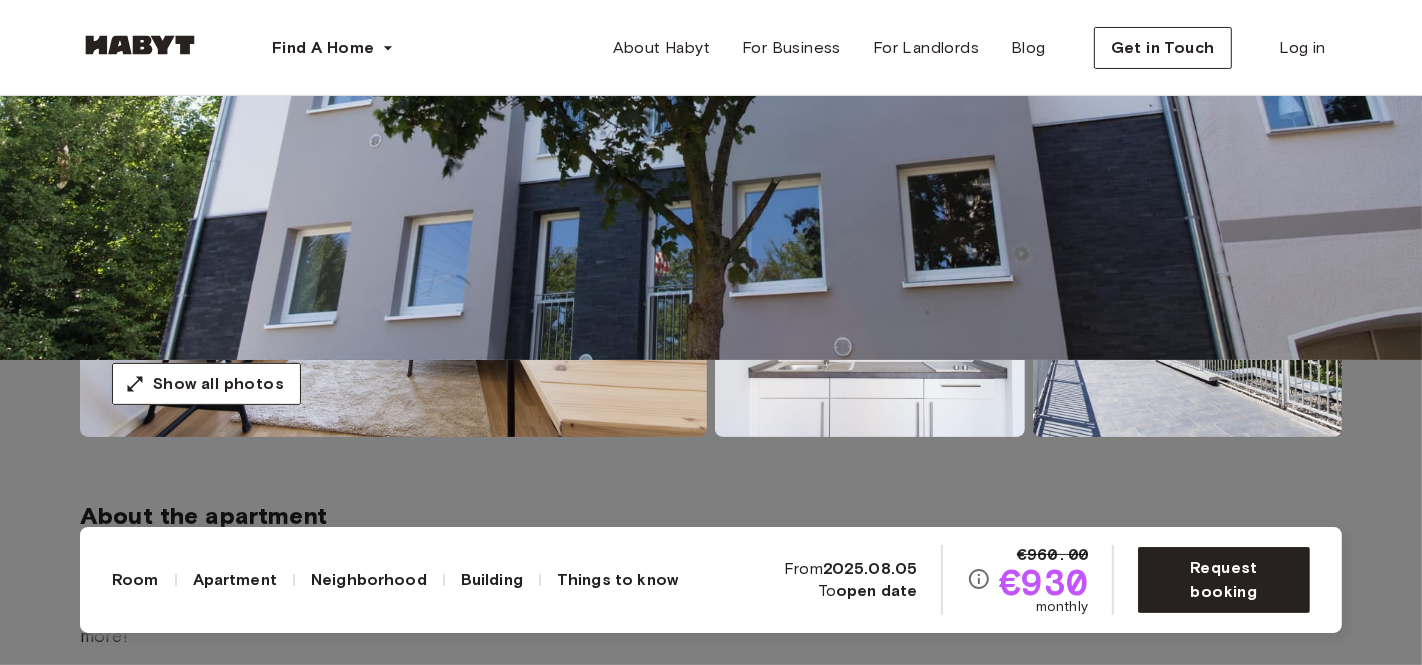 click at bounding box center (711, 27) 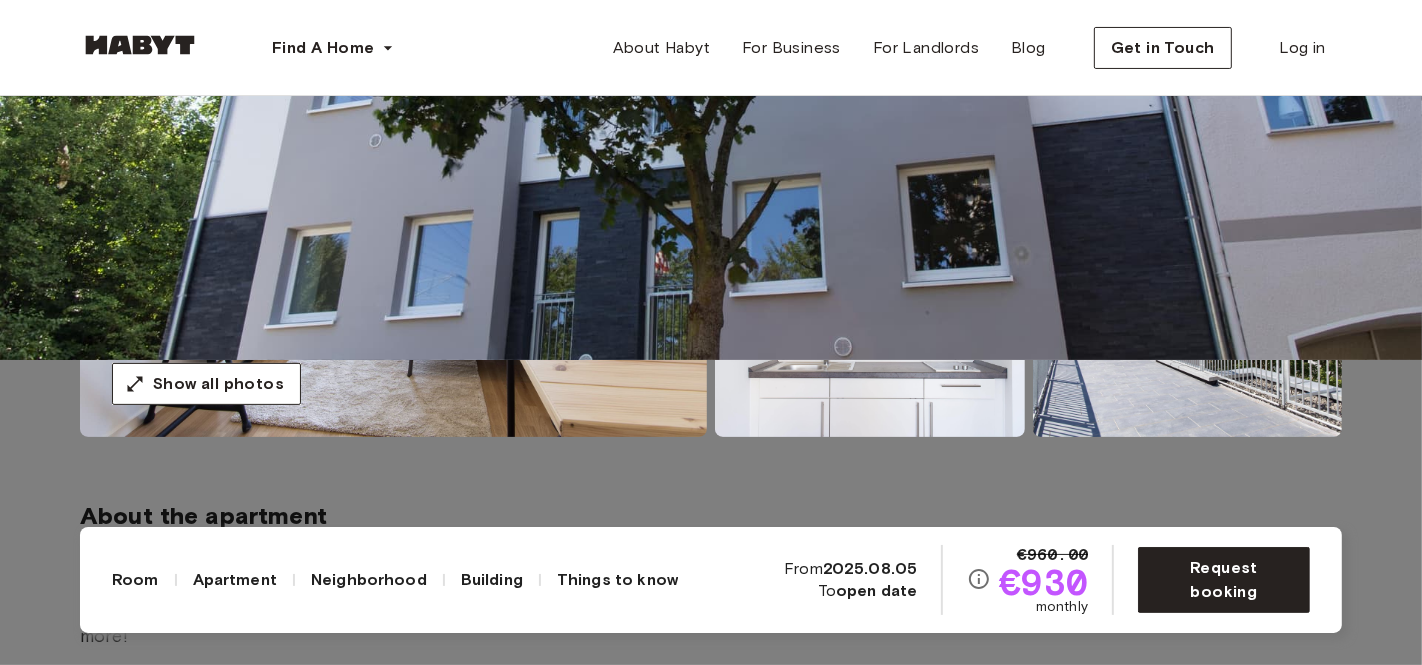 click at bounding box center (711, 27) 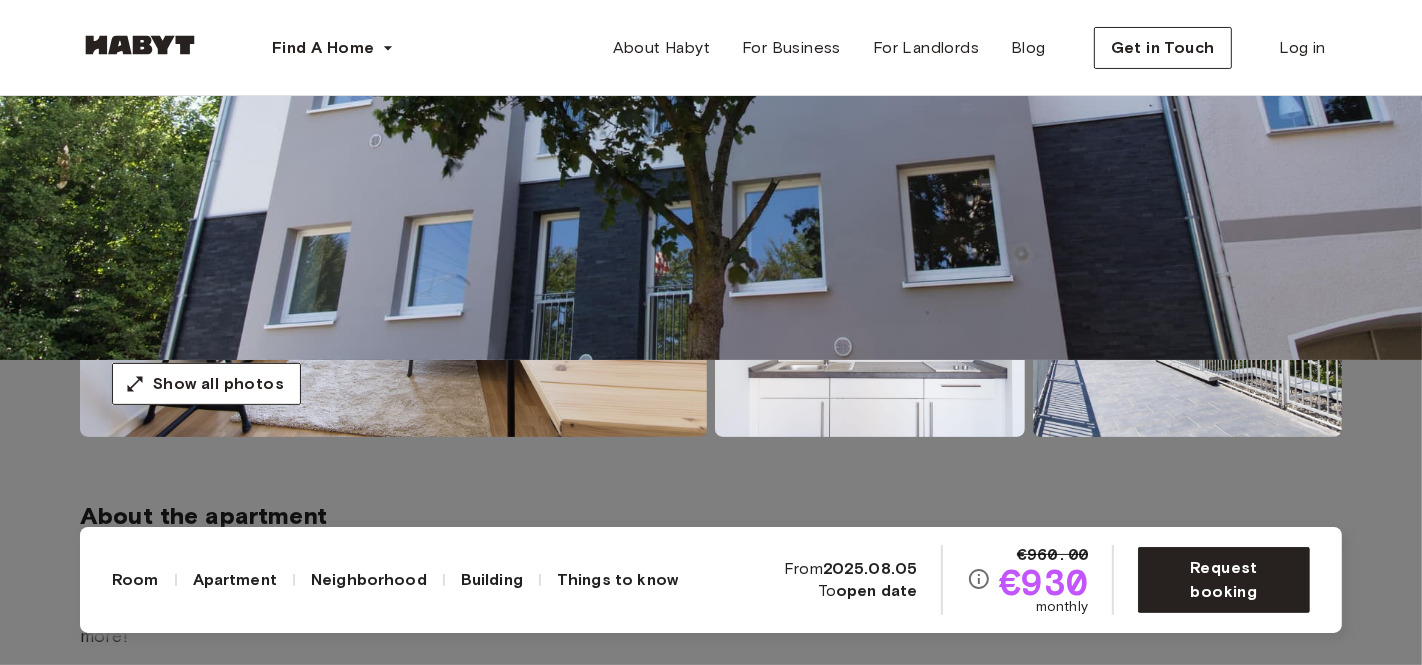 click at bounding box center [711, 27] 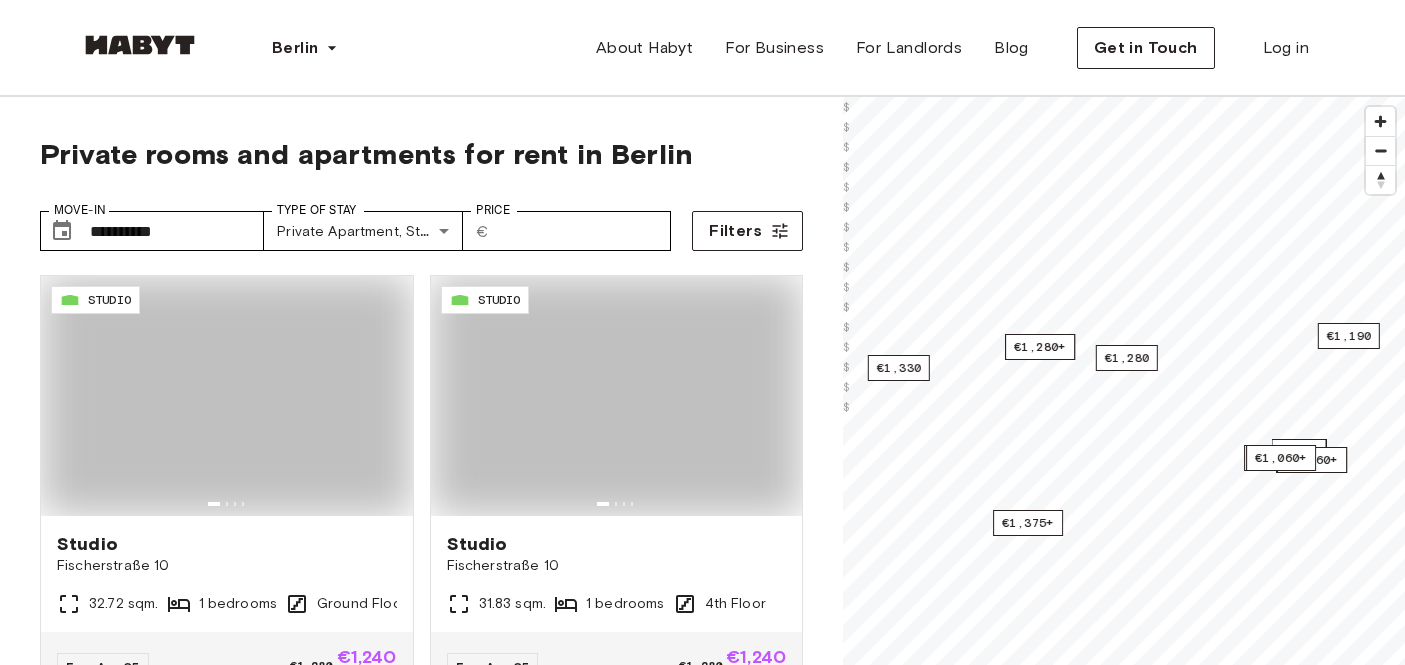scroll, scrollTop: 0, scrollLeft: 0, axis: both 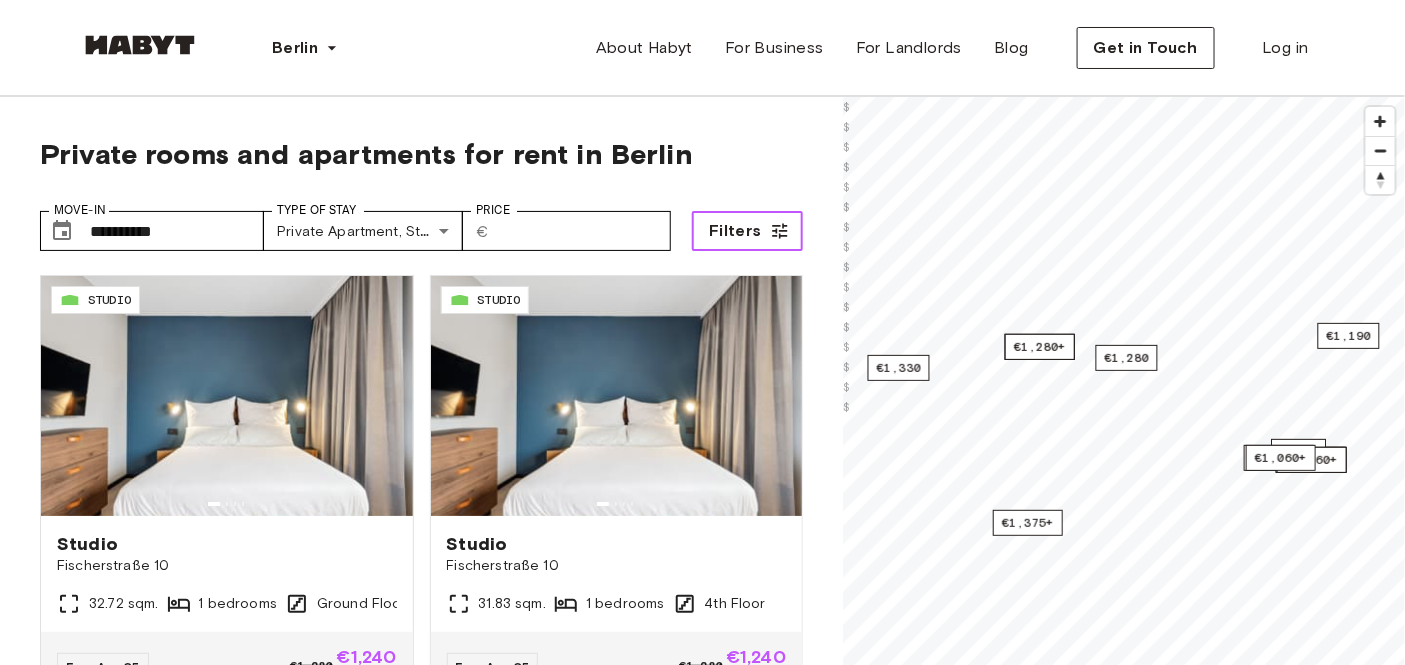 click 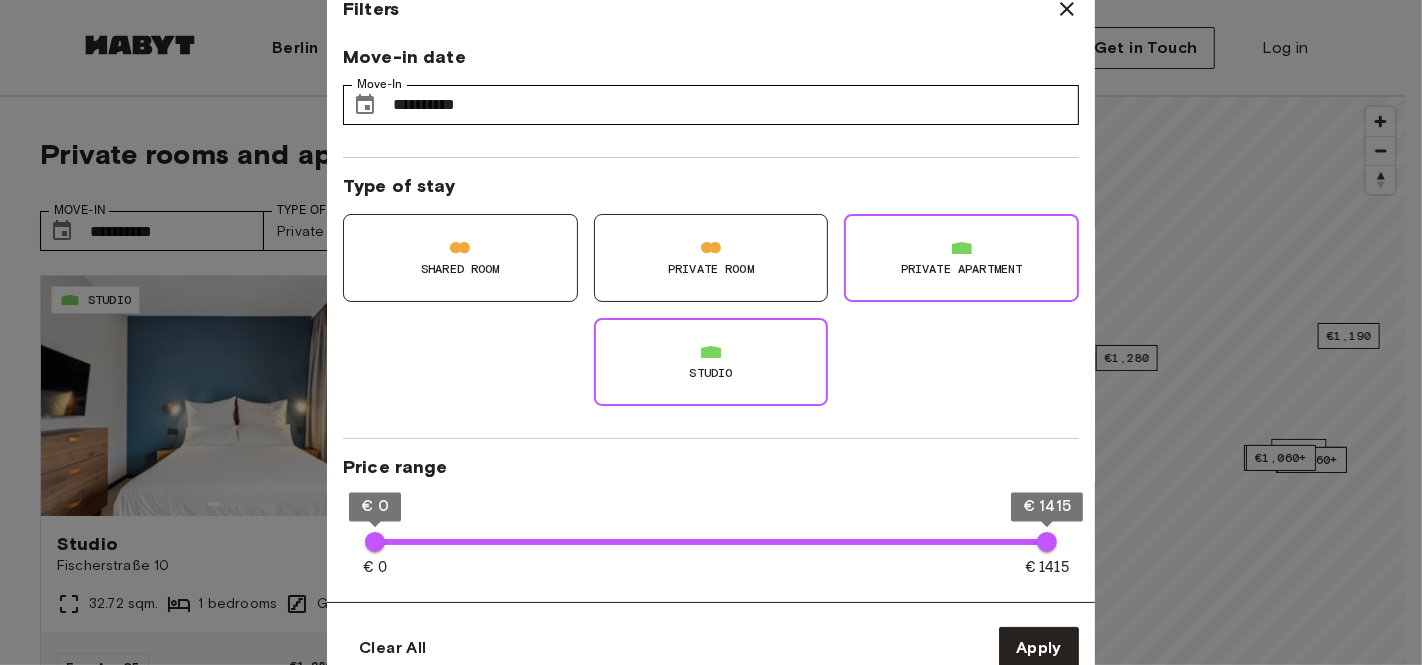 click on "Private apartment" at bounding box center (962, 269) 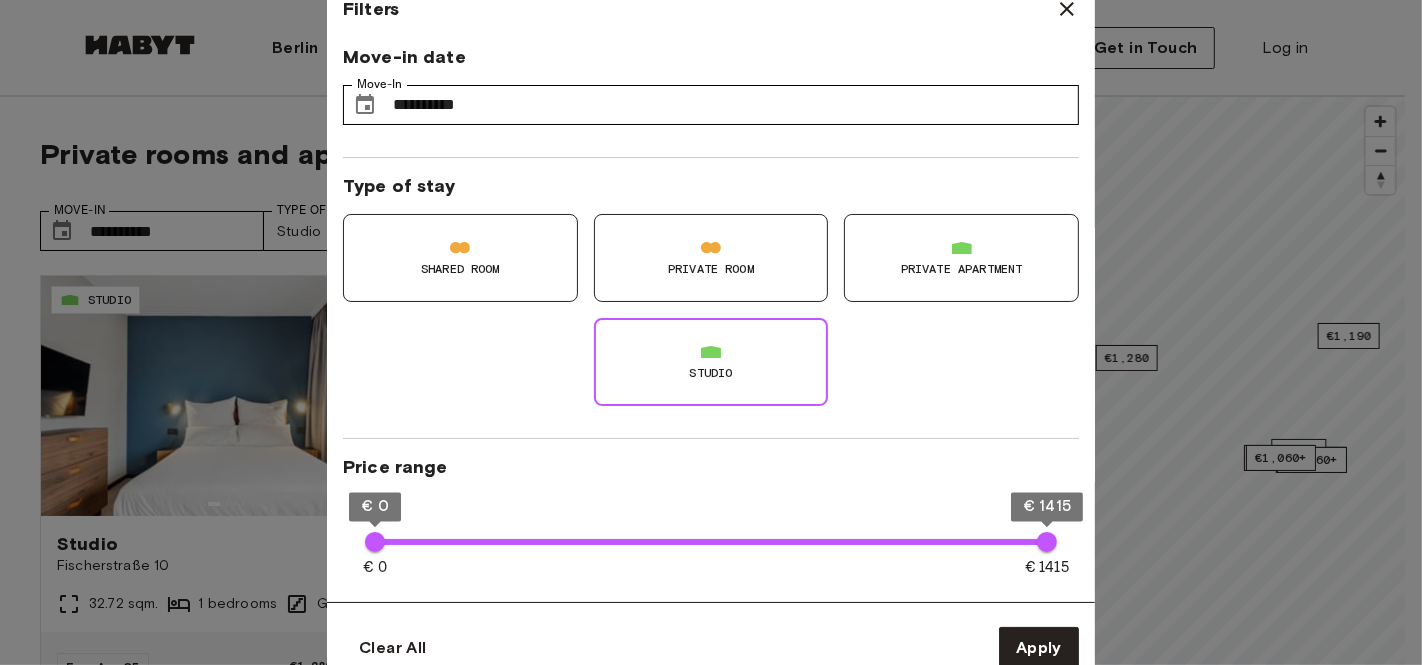 type on "**" 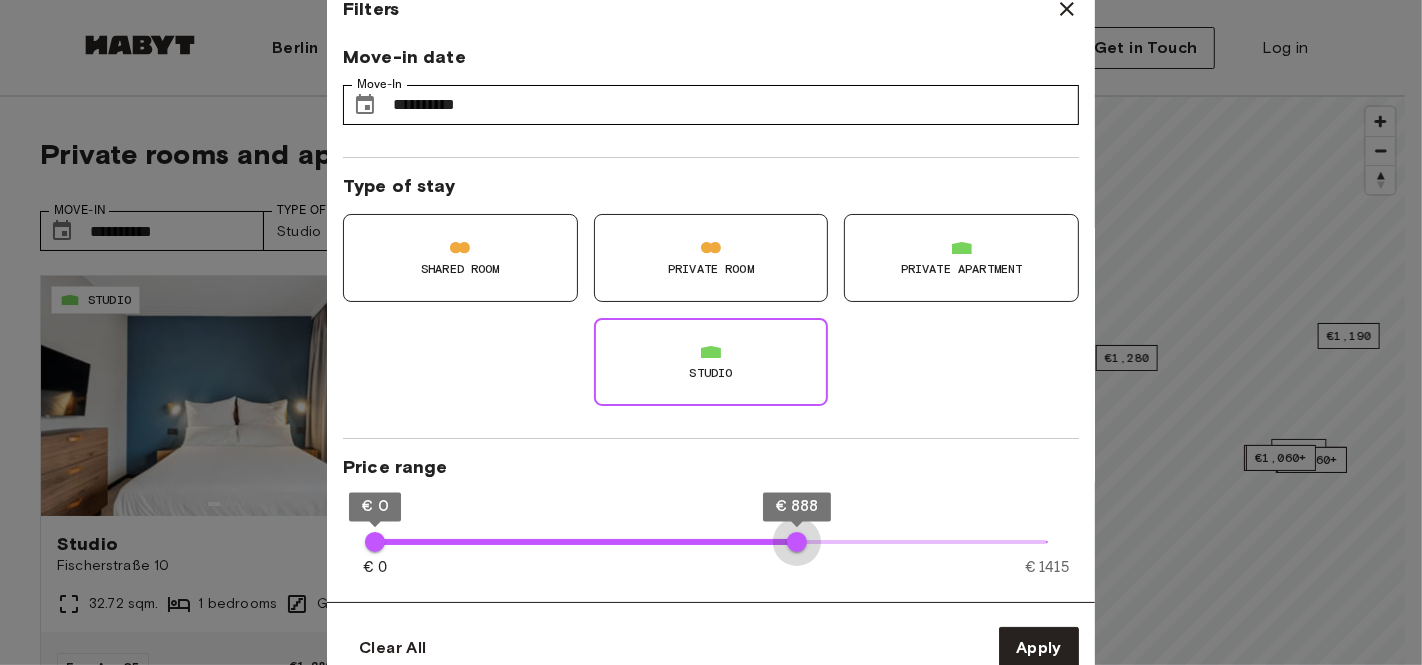 type on "***" 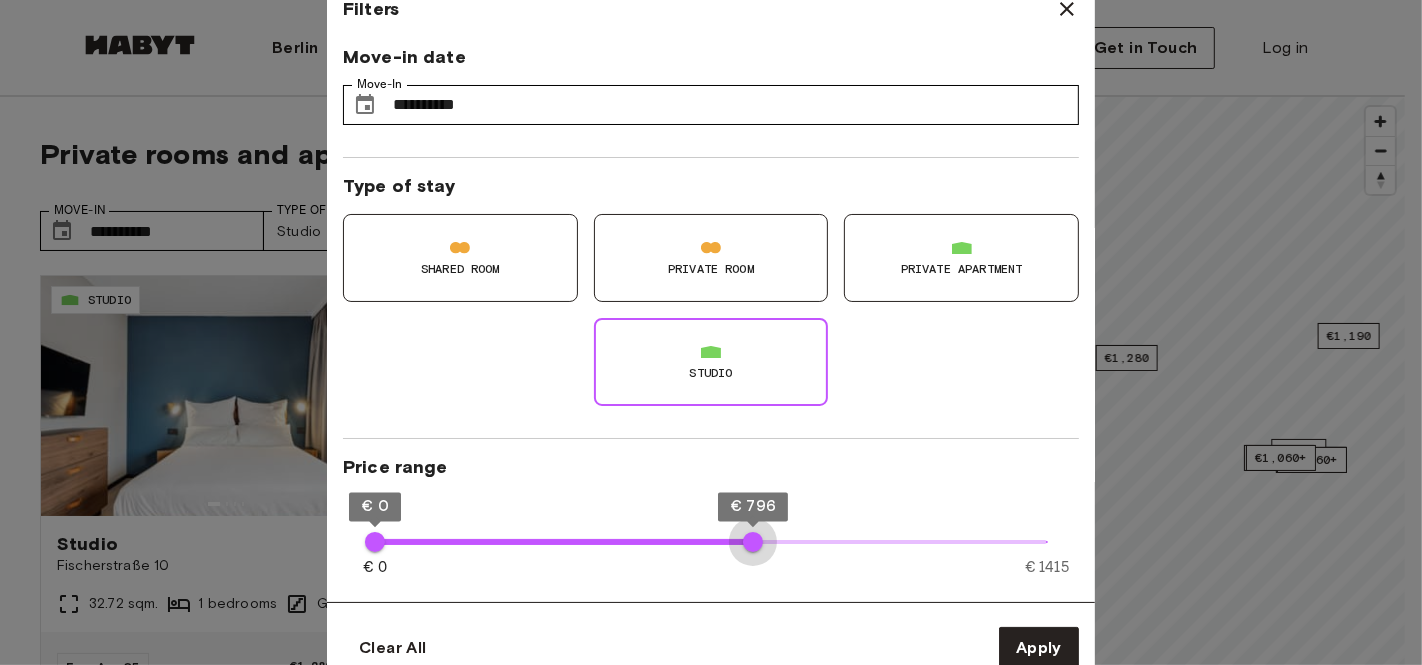 drag, startPoint x: 1049, startPoint y: 548, endPoint x: 753, endPoint y: 545, distance: 296.0152 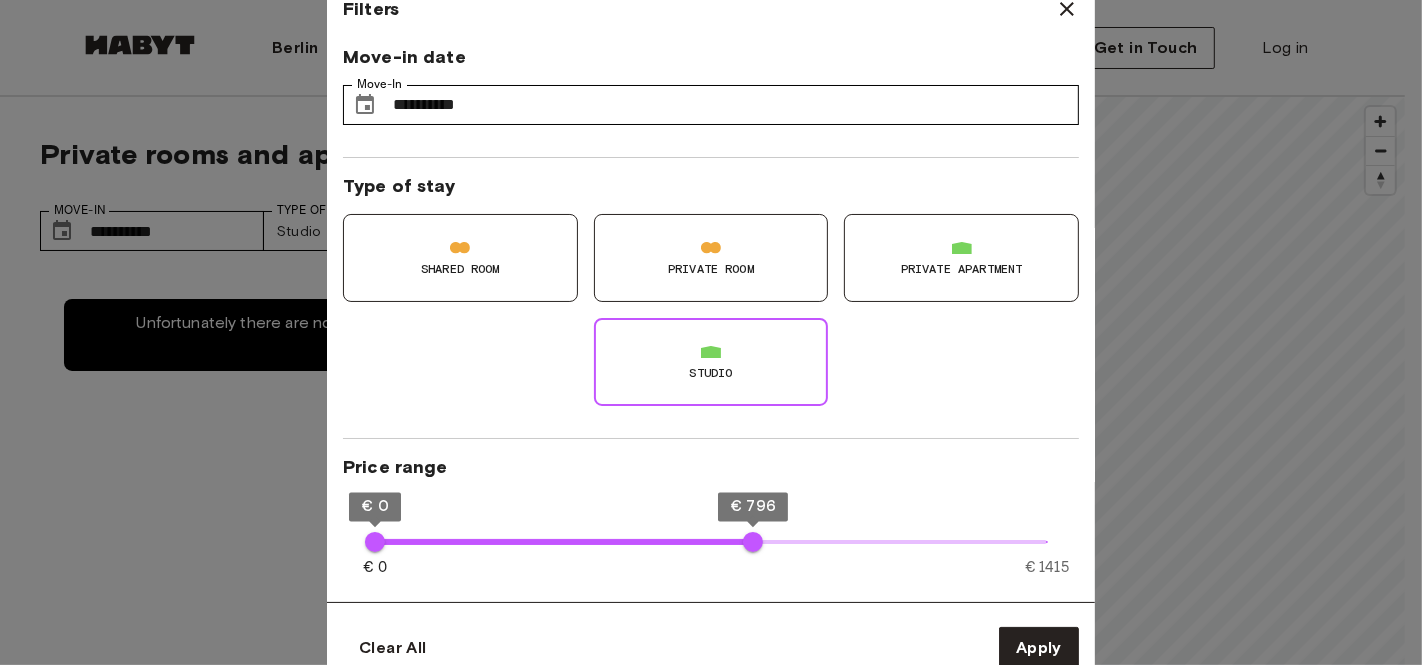 type on "**" 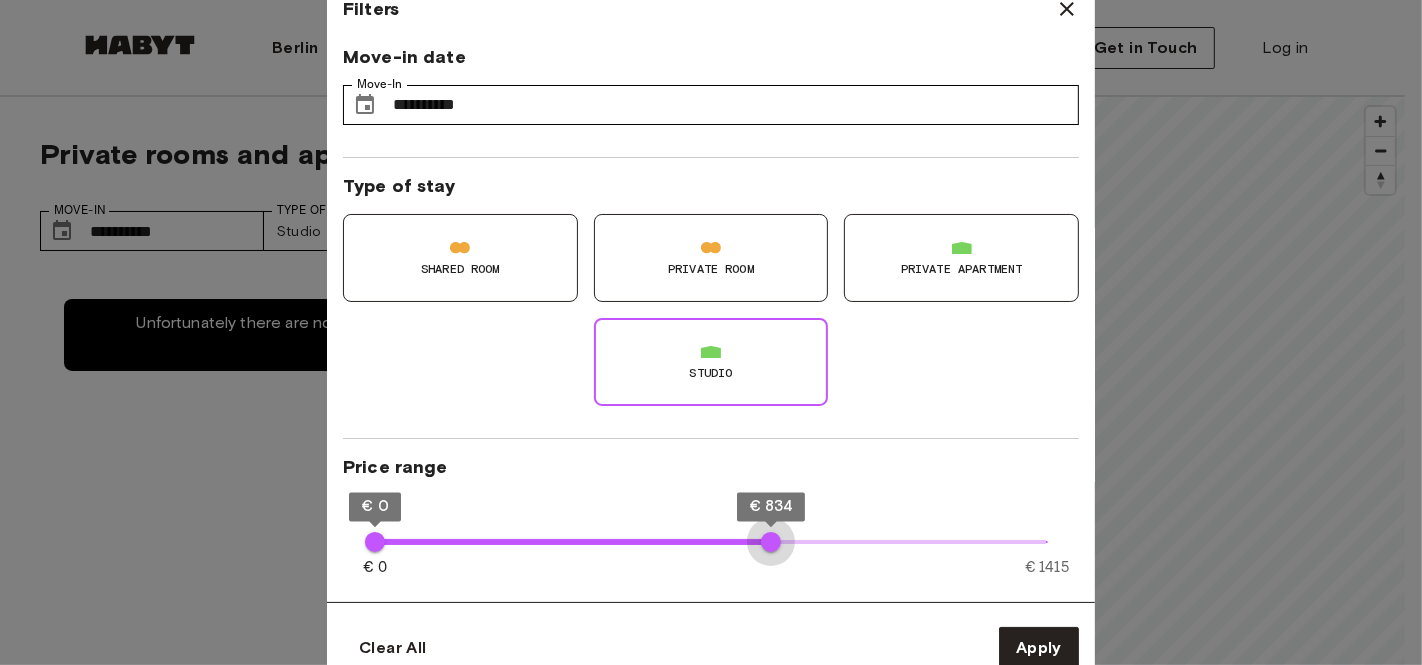 type on "***" 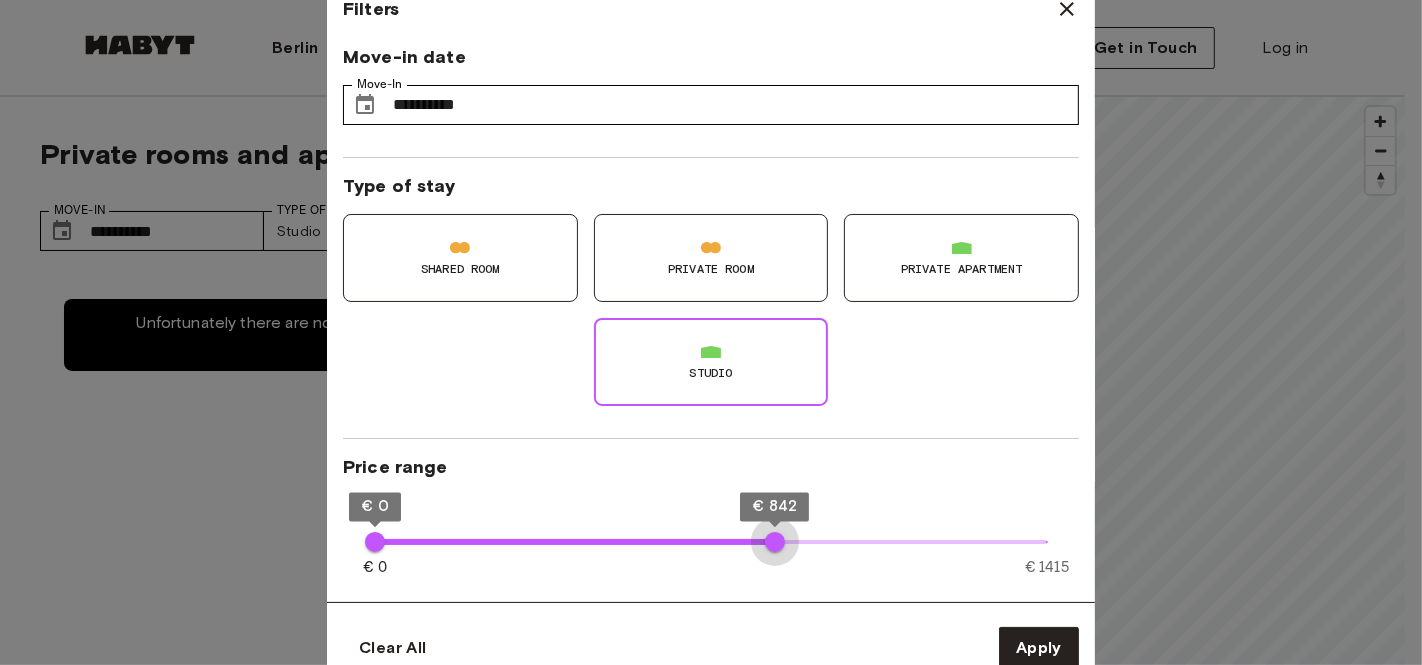 drag, startPoint x: 753, startPoint y: 545, endPoint x: 775, endPoint y: 541, distance: 22.36068 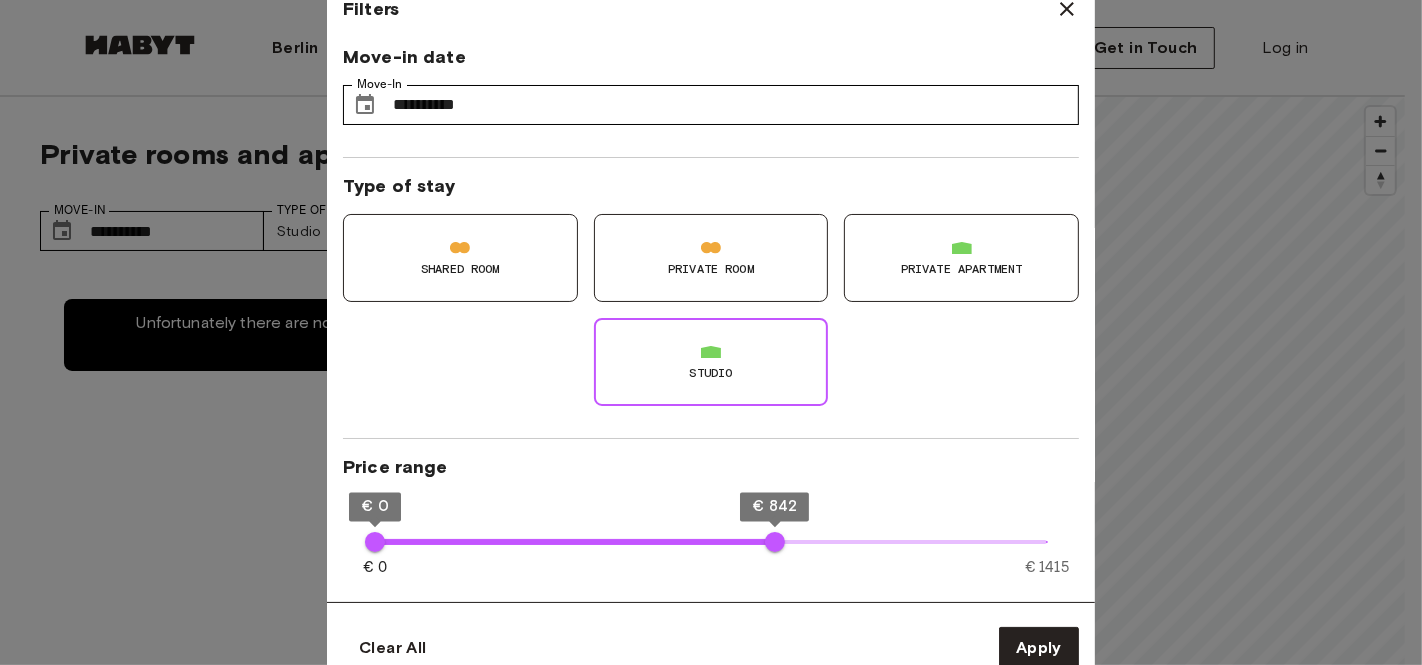 type on "**" 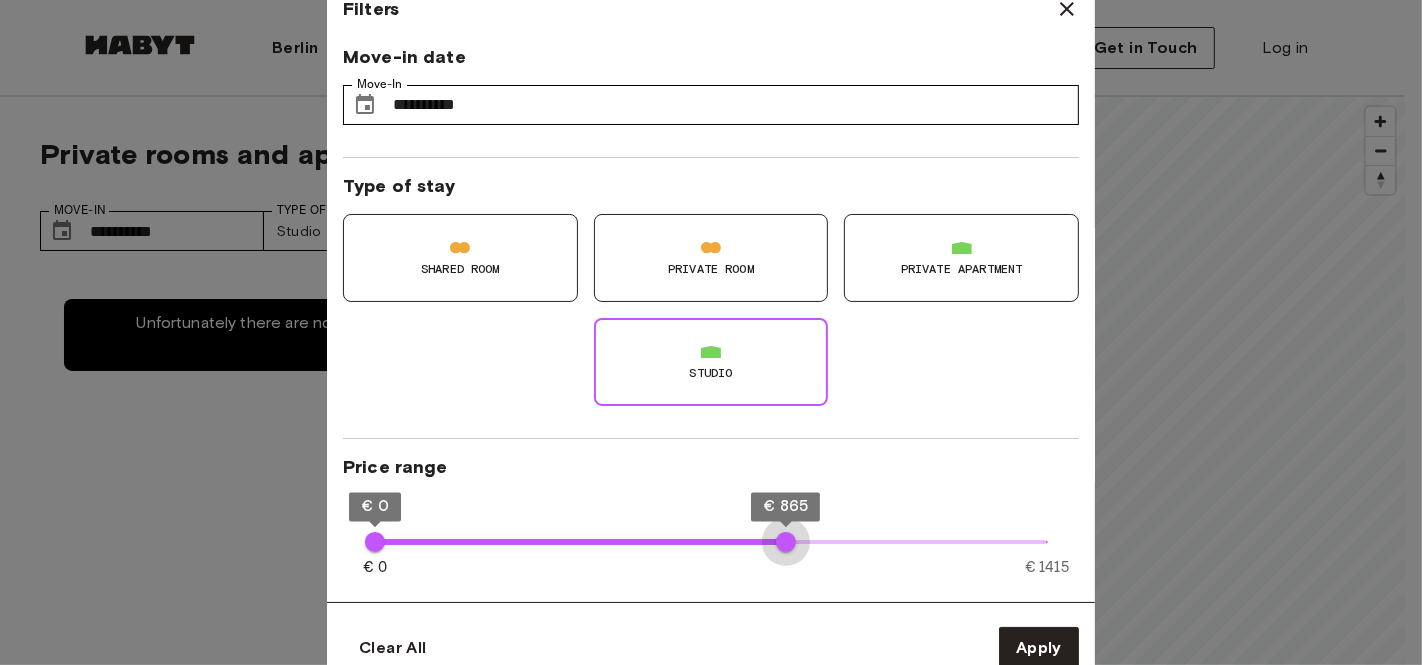 type on "***" 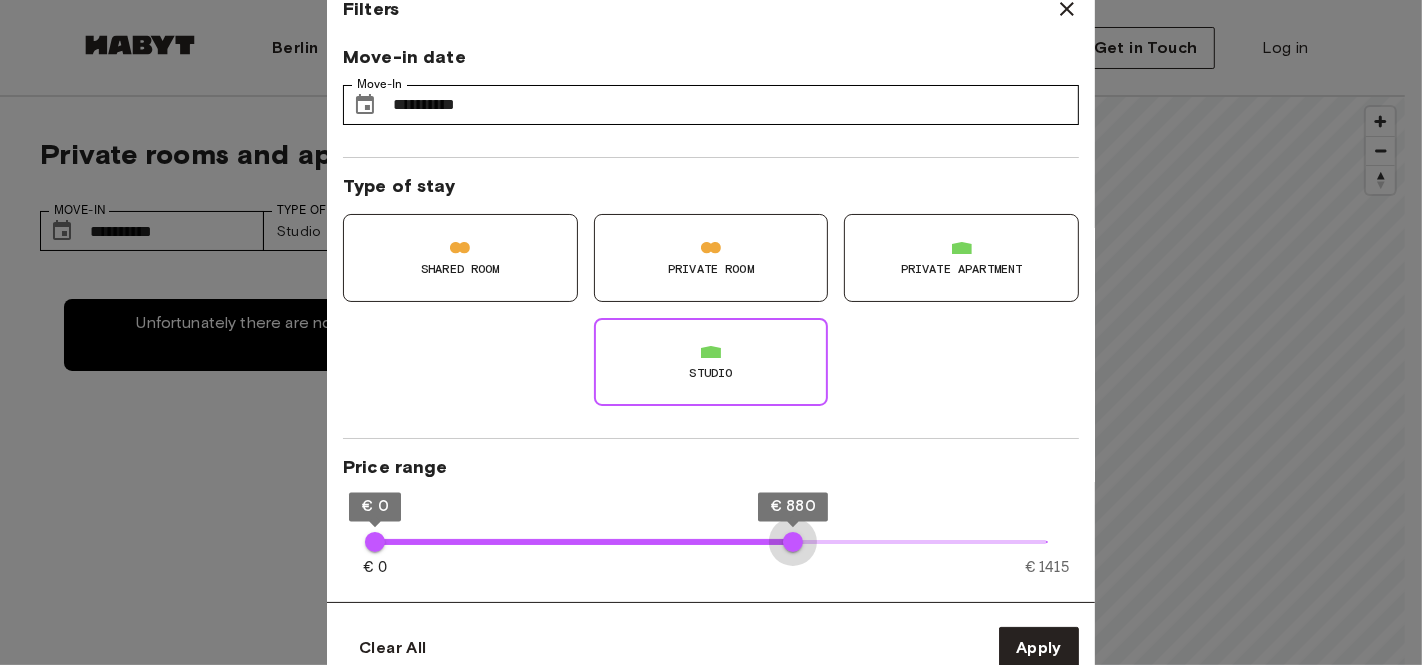 drag, startPoint x: 776, startPoint y: 541, endPoint x: 793, endPoint y: 539, distance: 17.117243 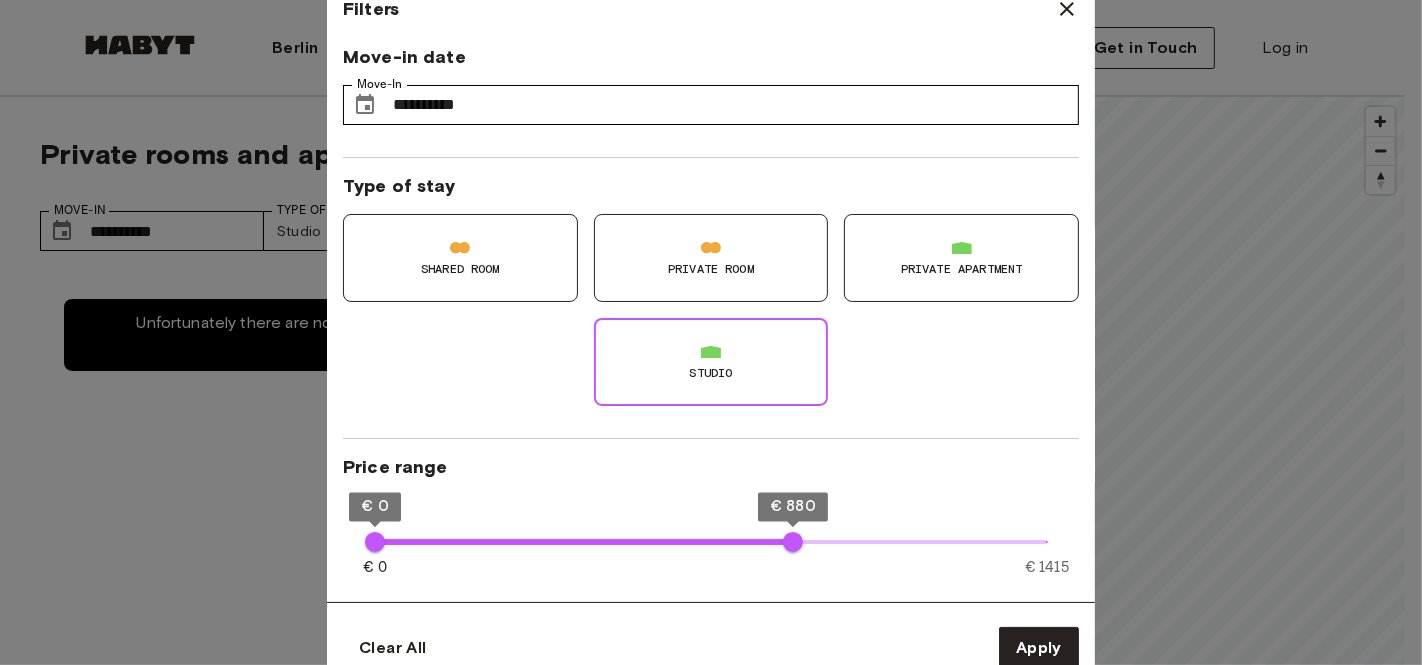 type on "**" 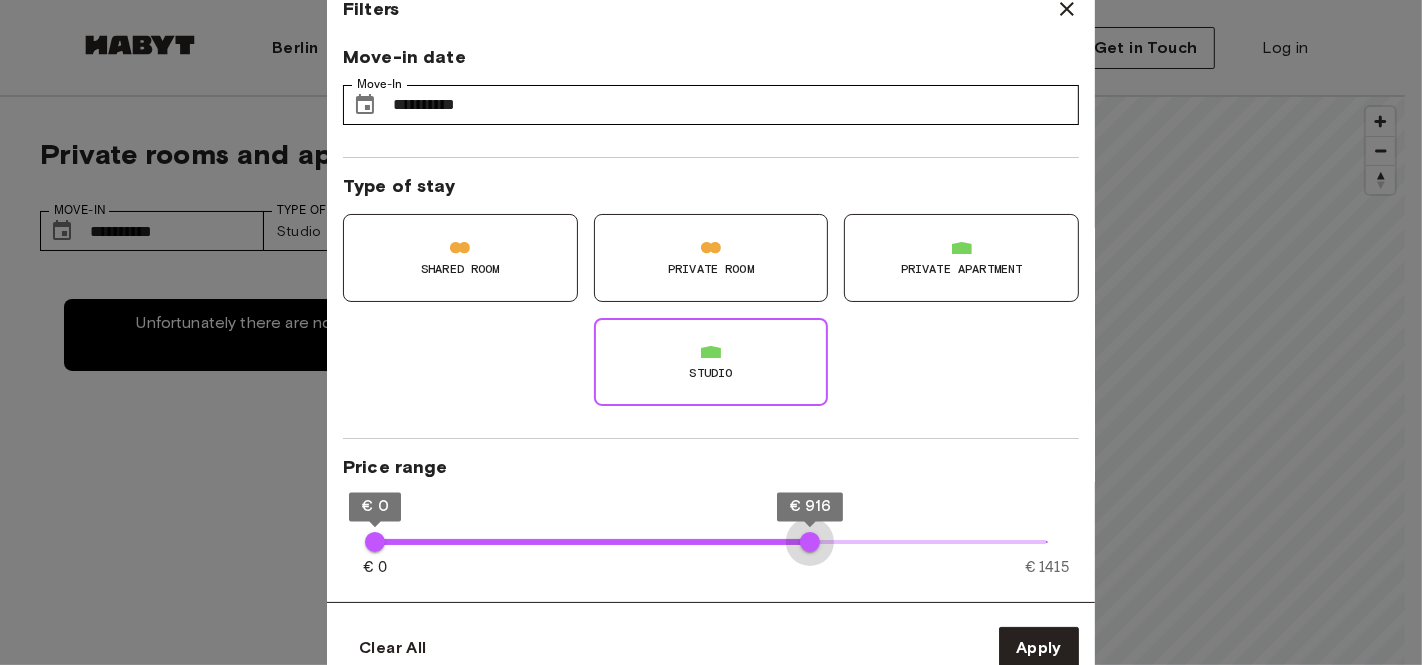 type on "***" 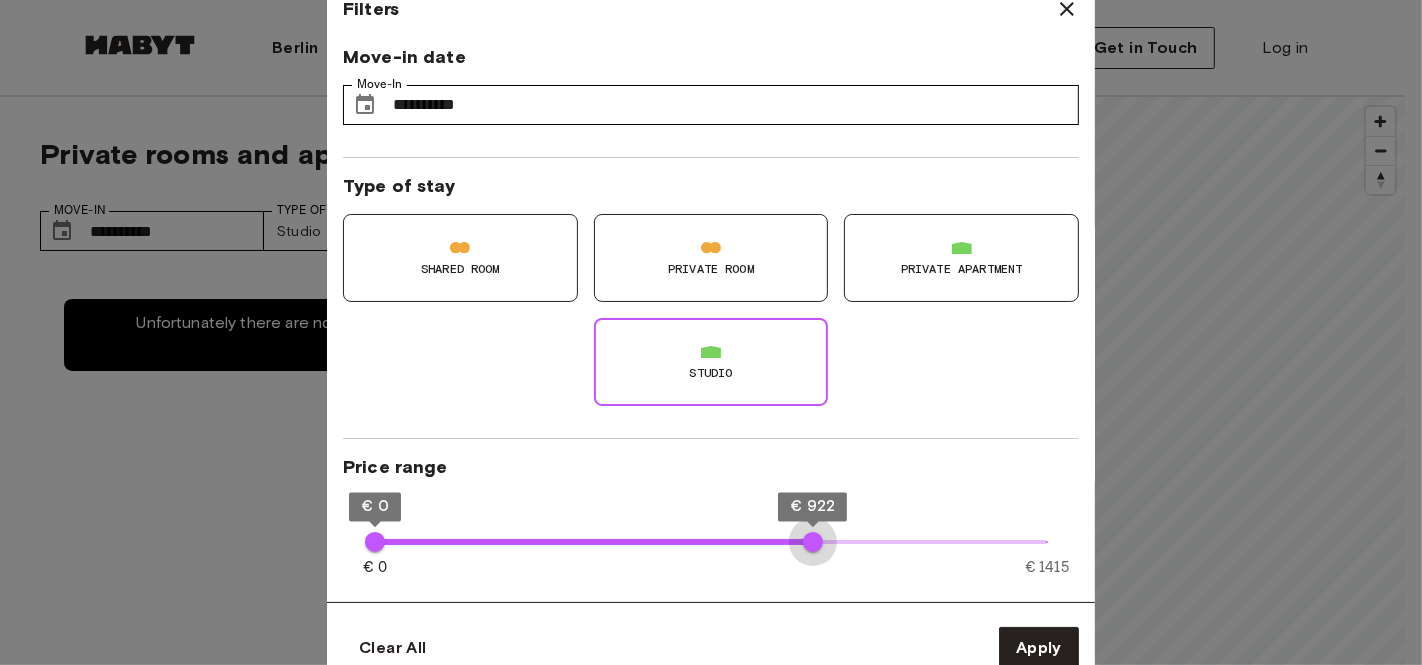 drag, startPoint x: 794, startPoint y: 539, endPoint x: 816, endPoint y: 538, distance: 22.022715 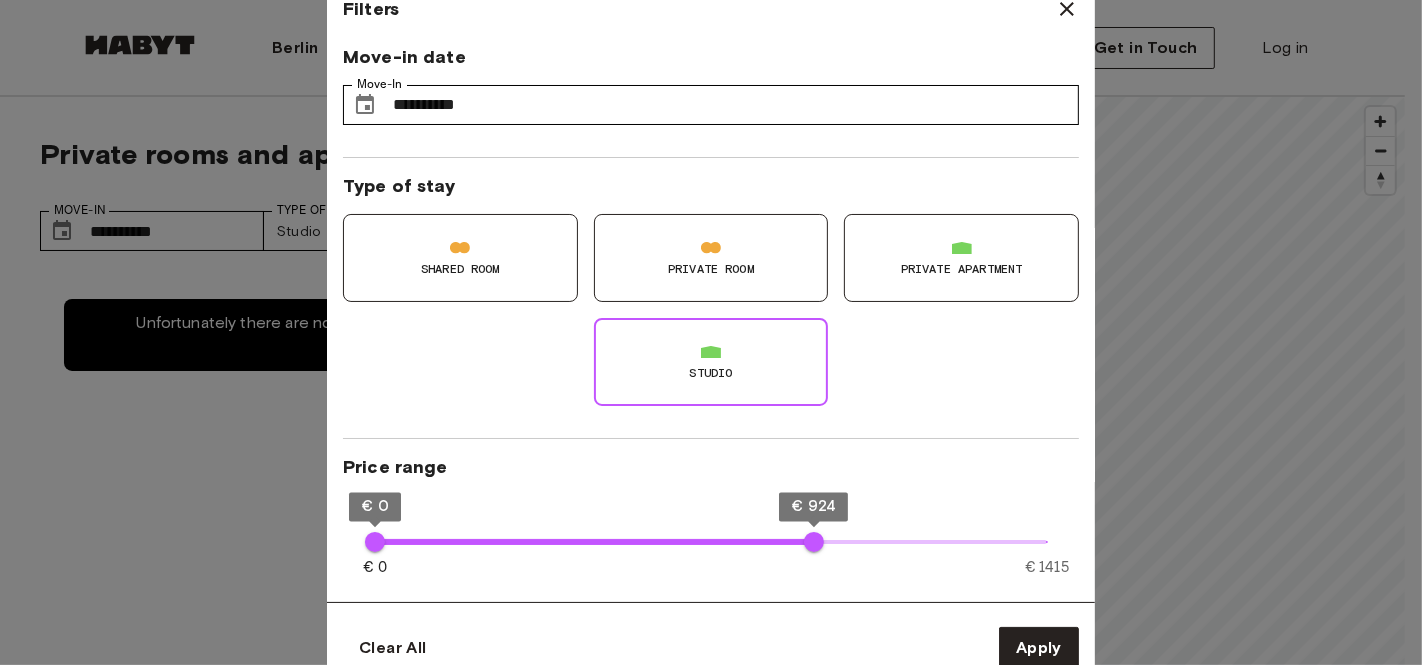 type on "**" 